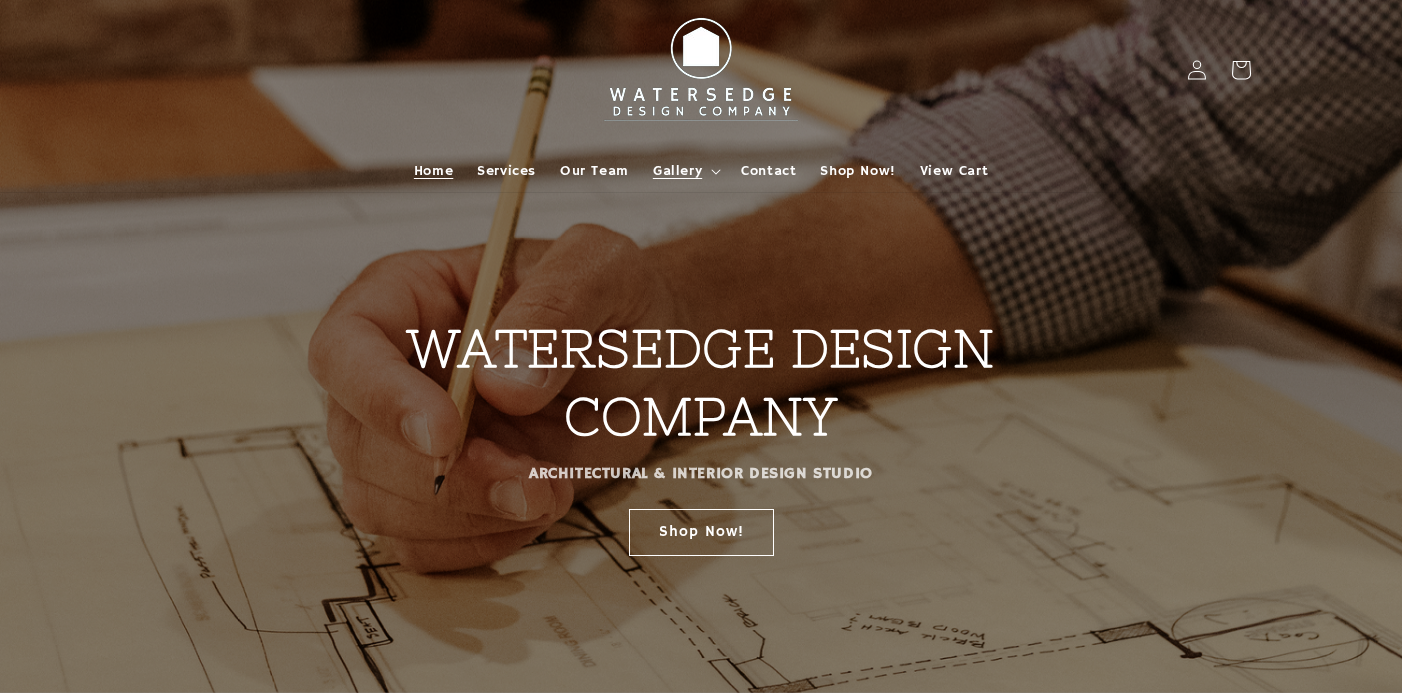 scroll, scrollTop: 0, scrollLeft: 0, axis: both 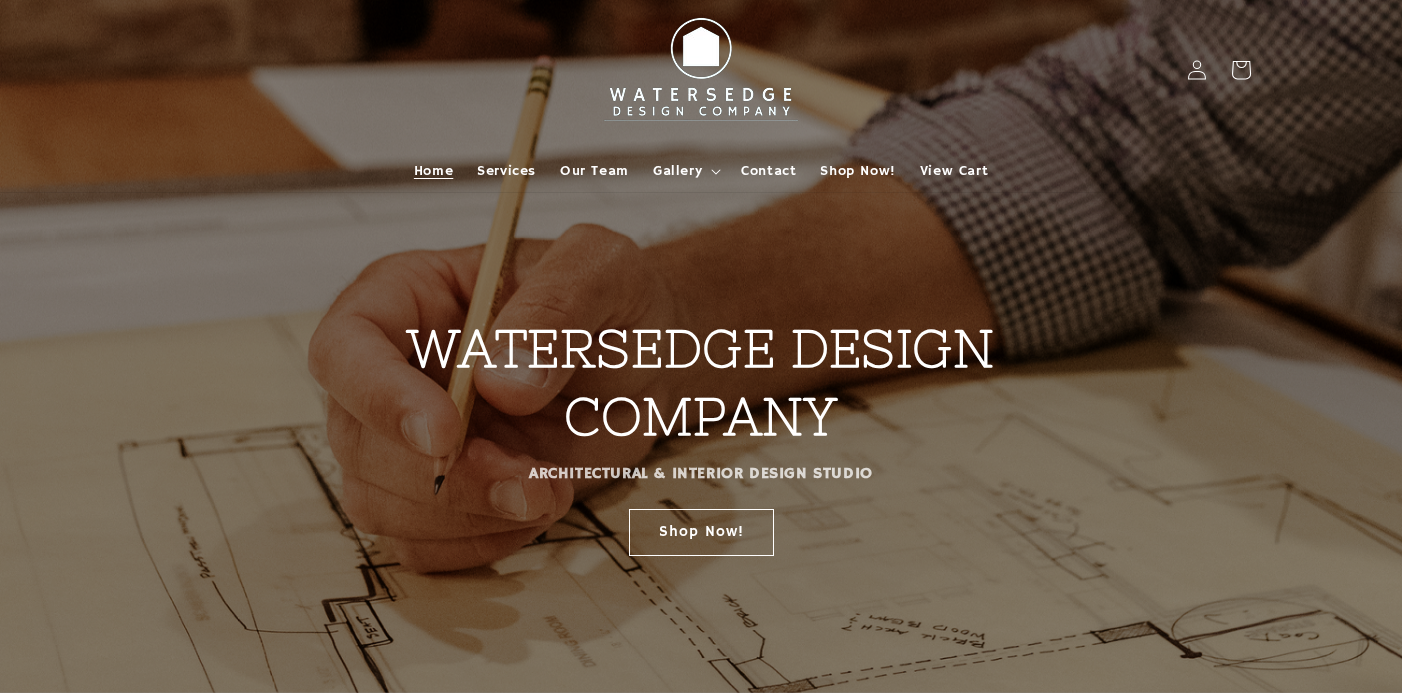 click on "WATERSEDGE DESIGN COMPANY" at bounding box center (701, 307) 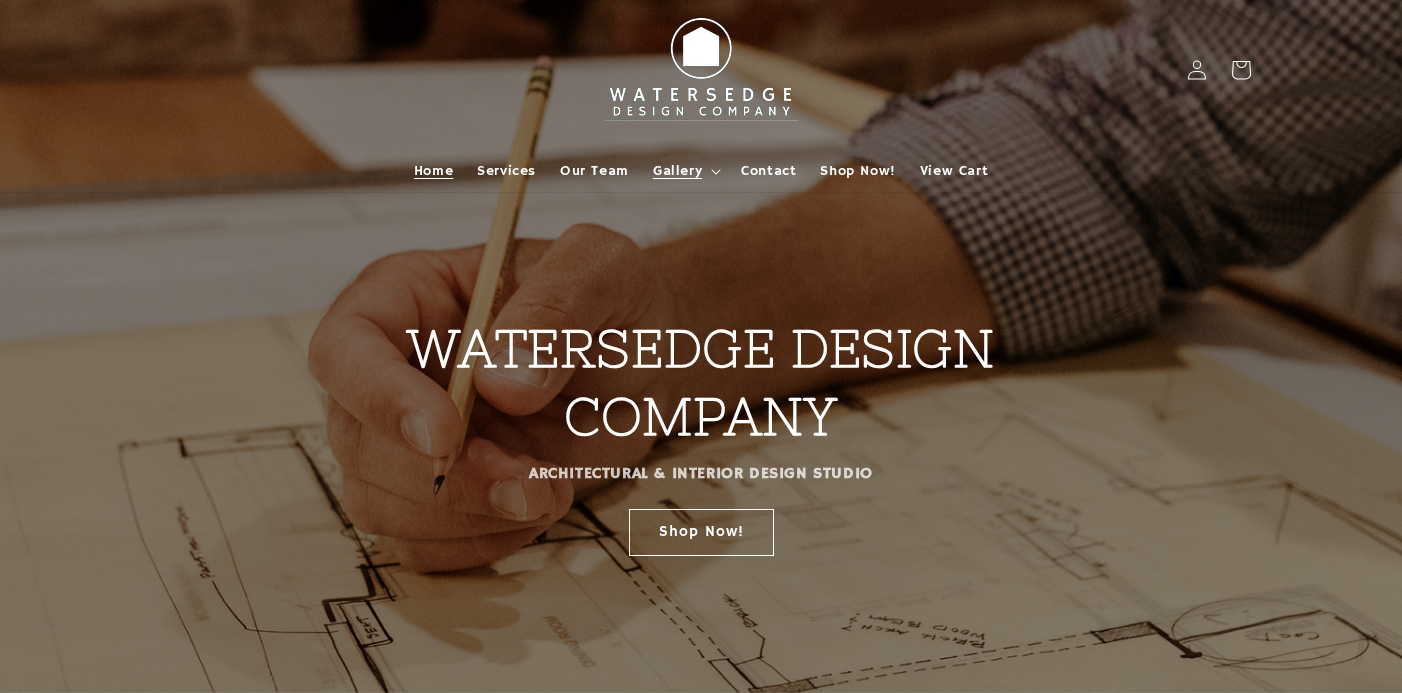 click on "Gallery" at bounding box center [677, 171] 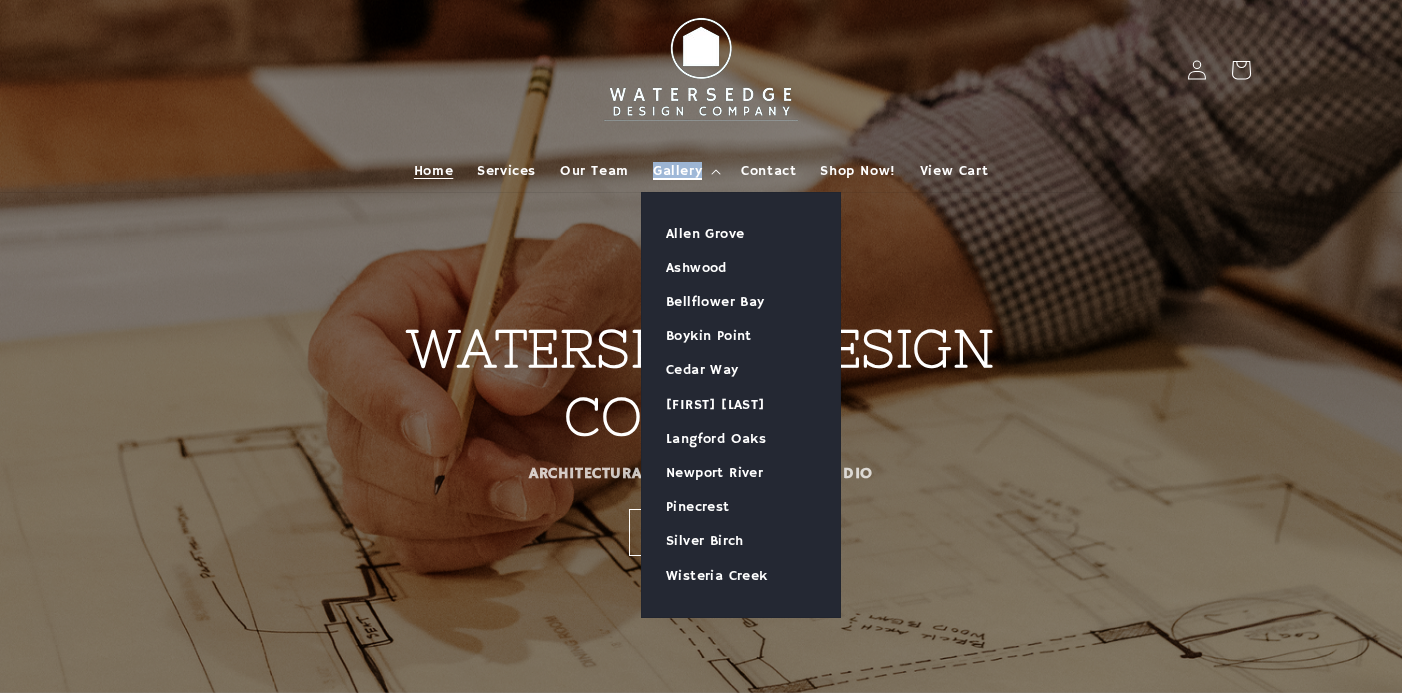 click on "Gallery" at bounding box center (677, 171) 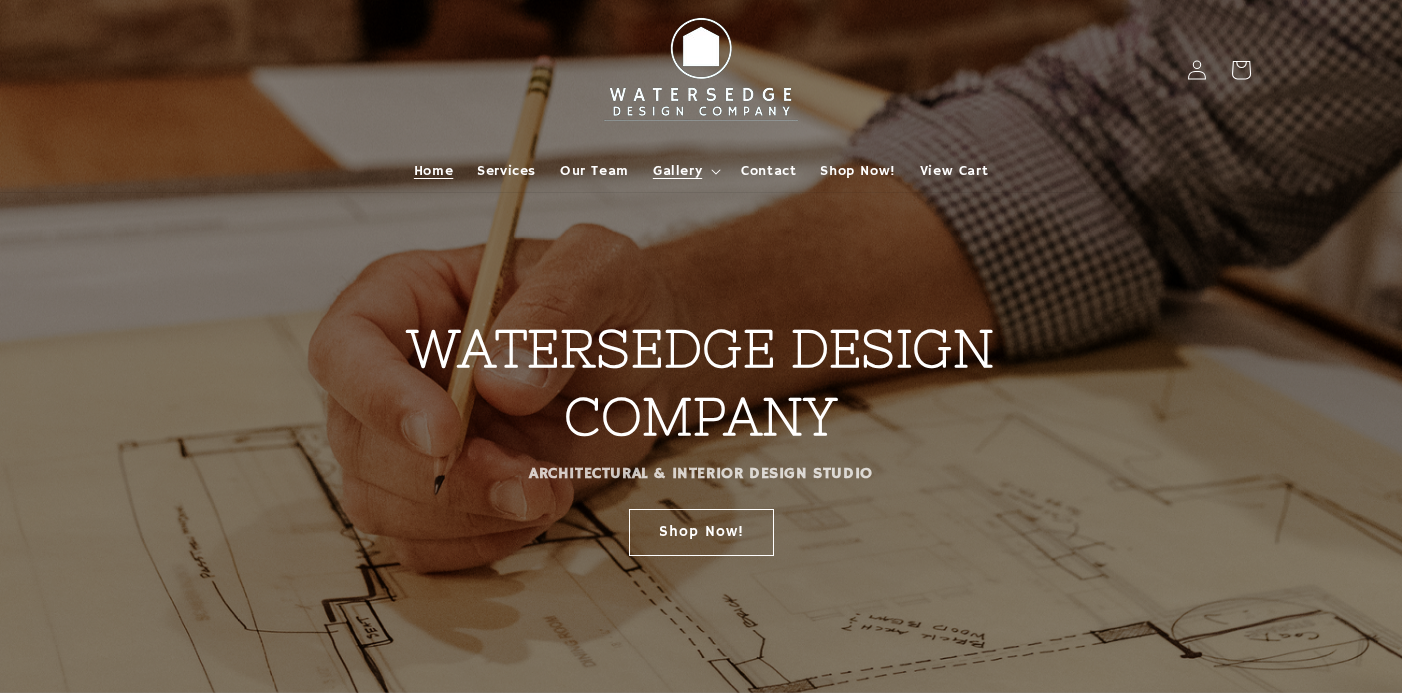 click on "Gallery" at bounding box center [677, 171] 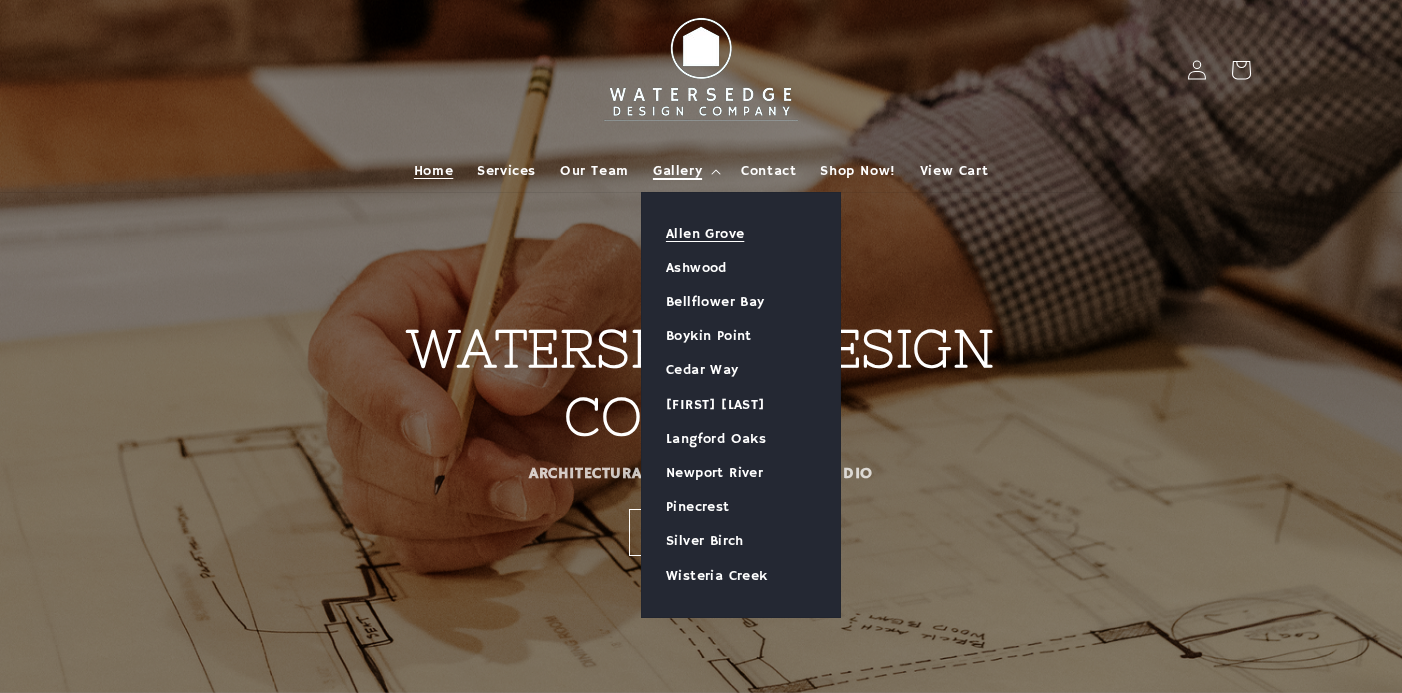 click on "Allen Grove" at bounding box center [741, 234] 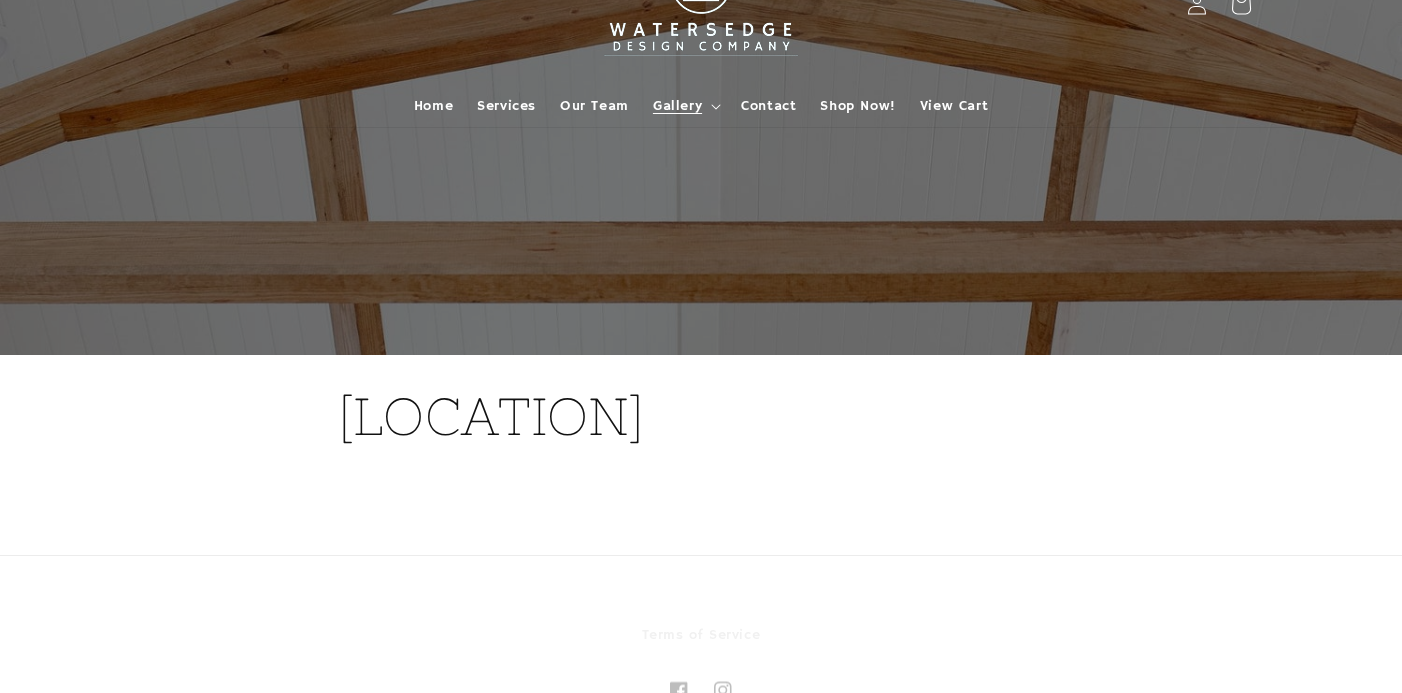 scroll, scrollTop: 0, scrollLeft: 0, axis: both 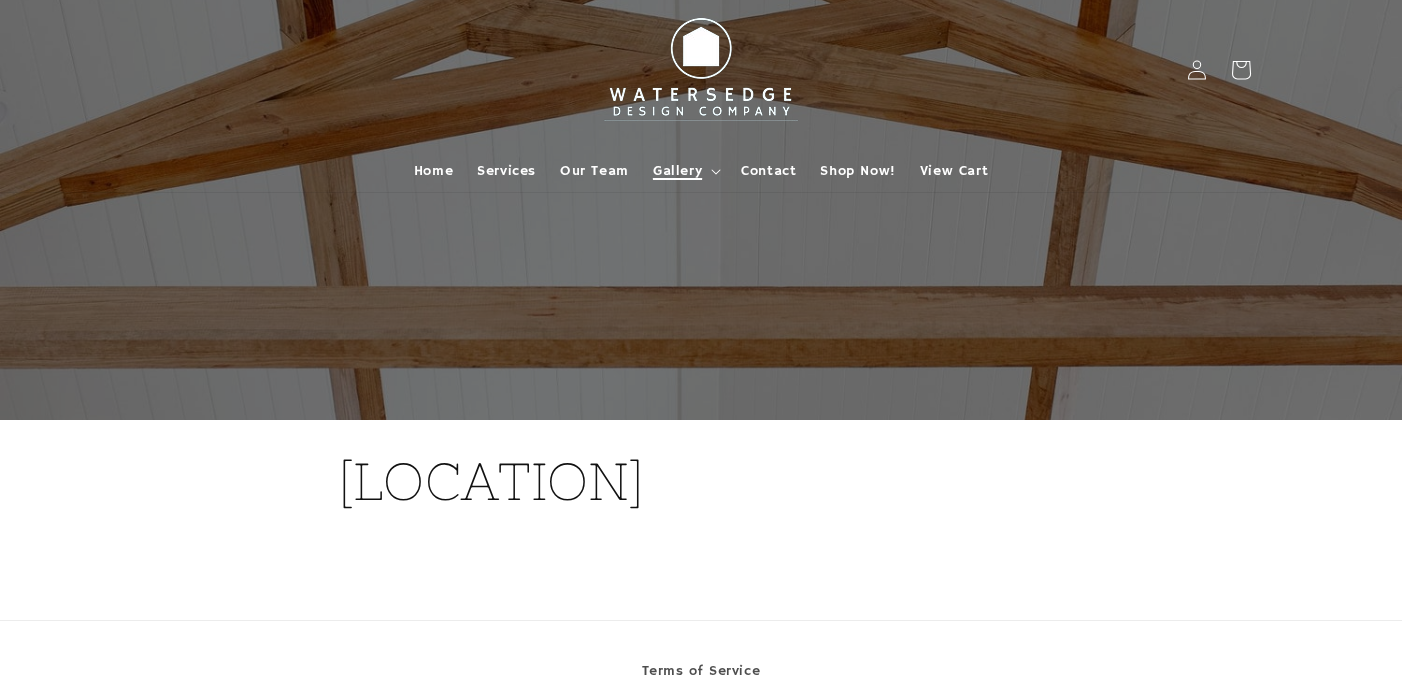 click on "Gallery" at bounding box center (677, 171) 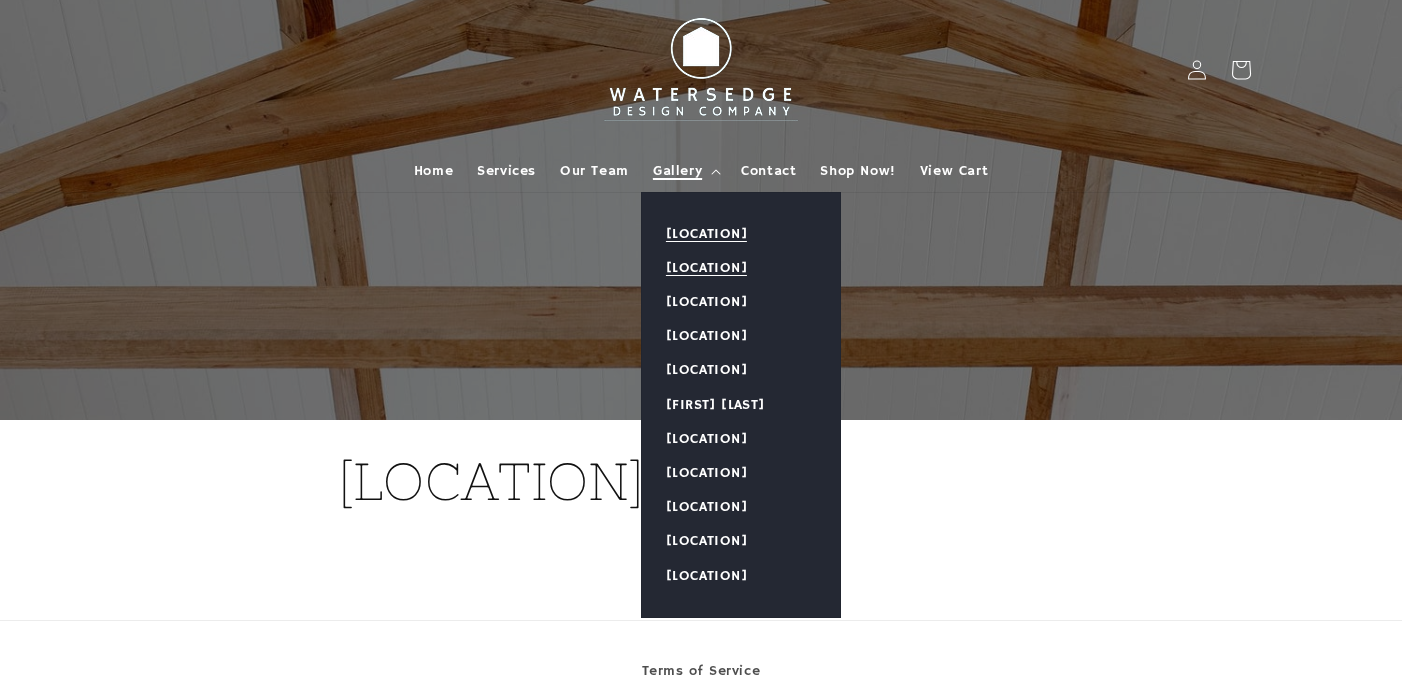 click on "[CITY]" at bounding box center [741, 268] 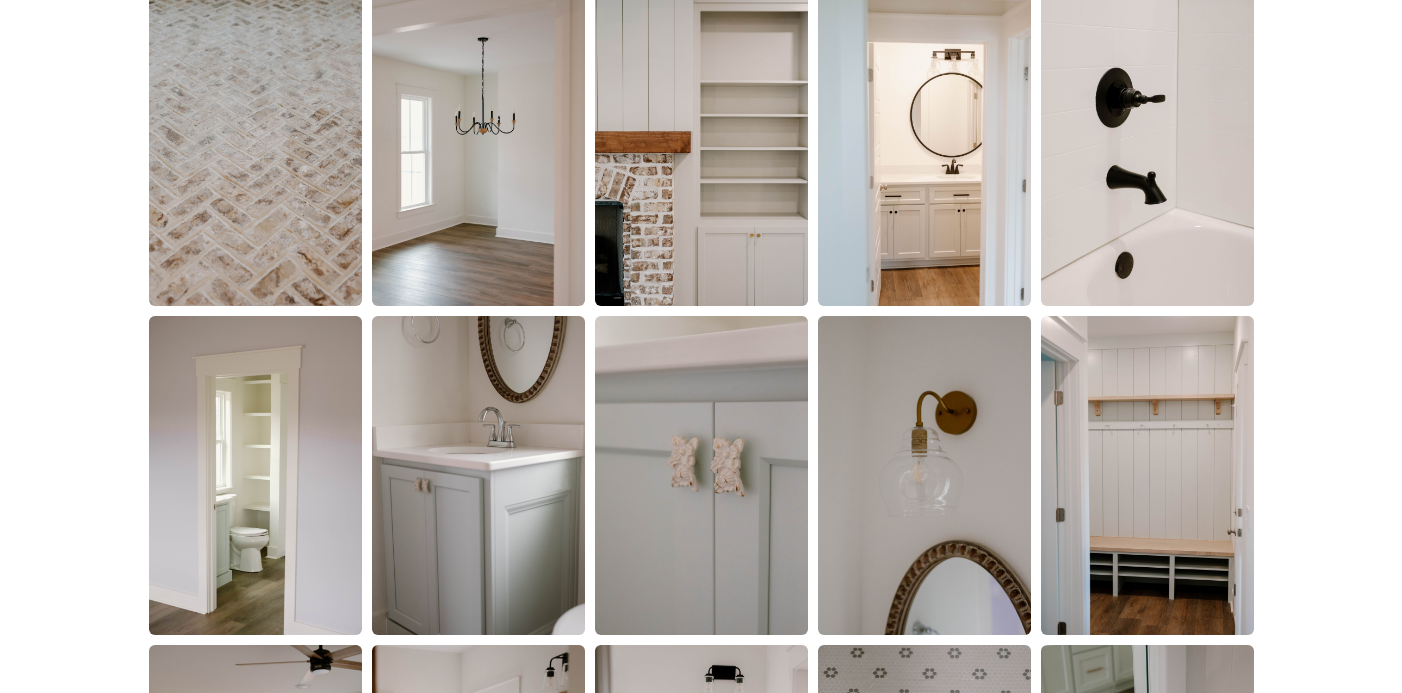 scroll, scrollTop: 2088, scrollLeft: 0, axis: vertical 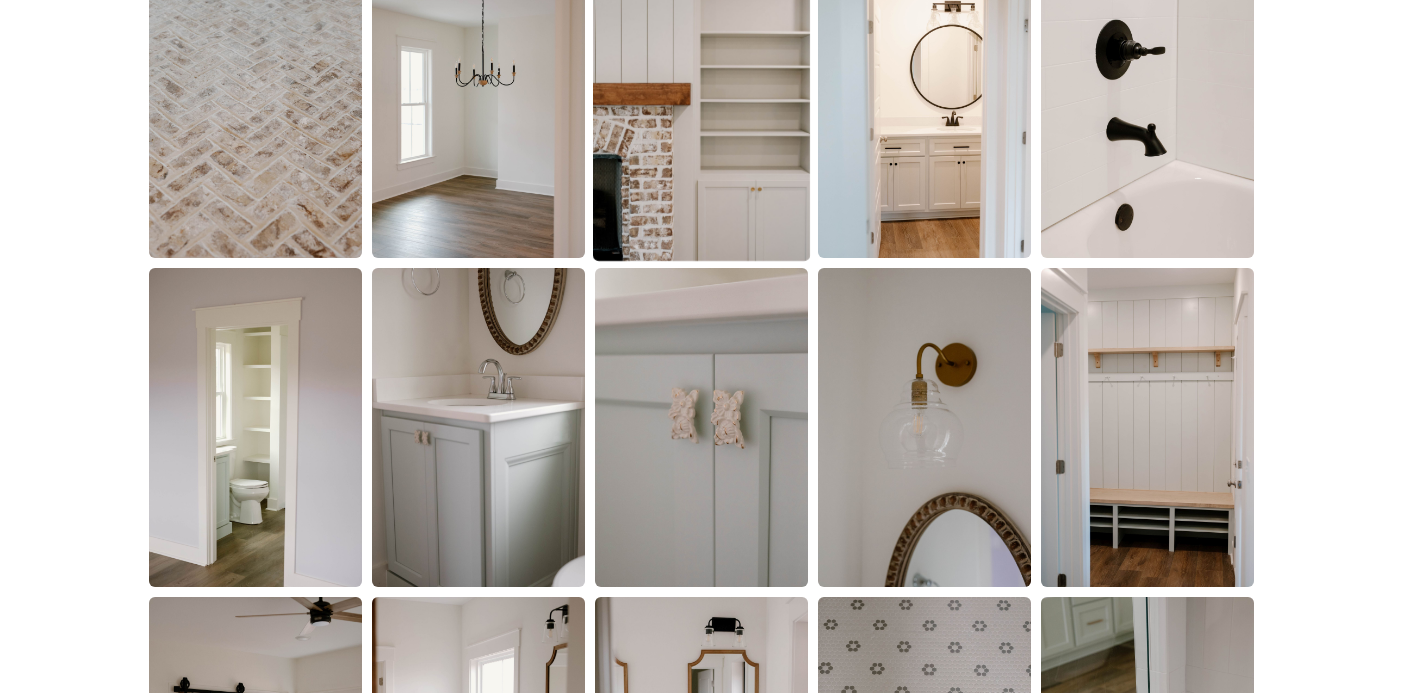 click at bounding box center (700, 98) 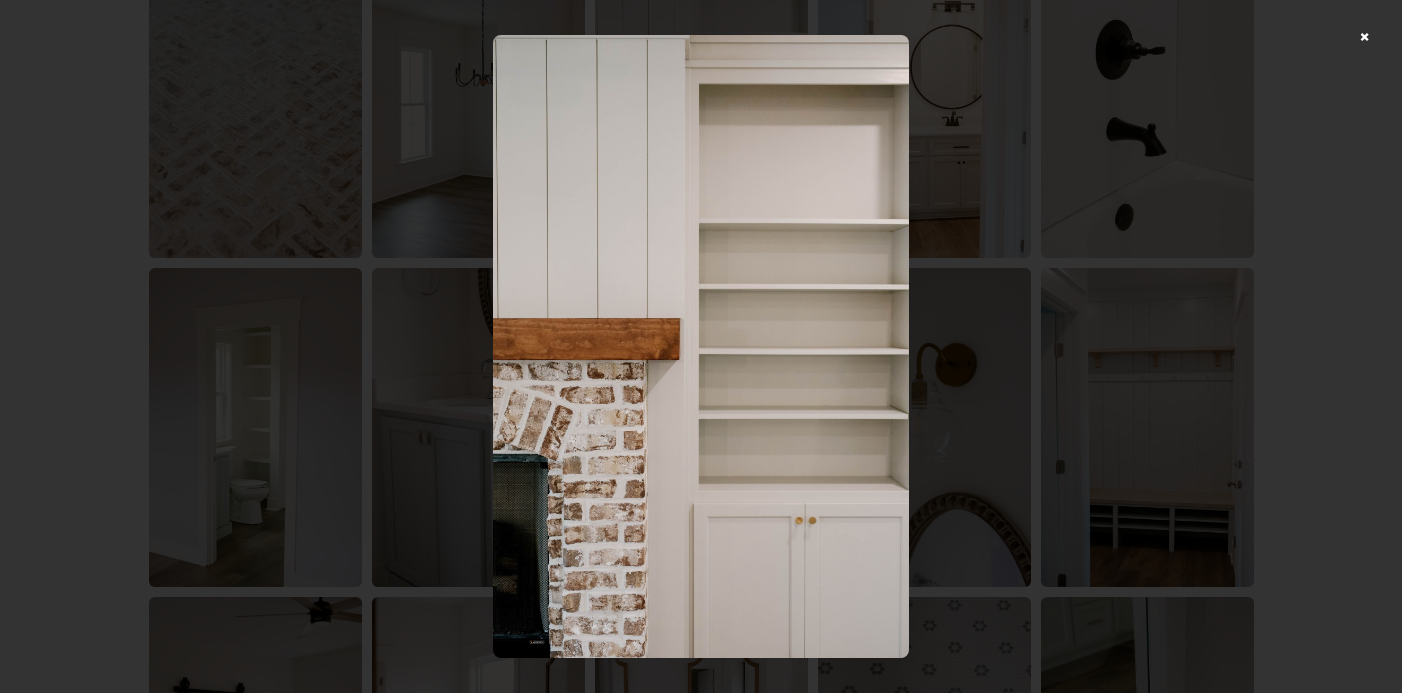click at bounding box center (701, 346) 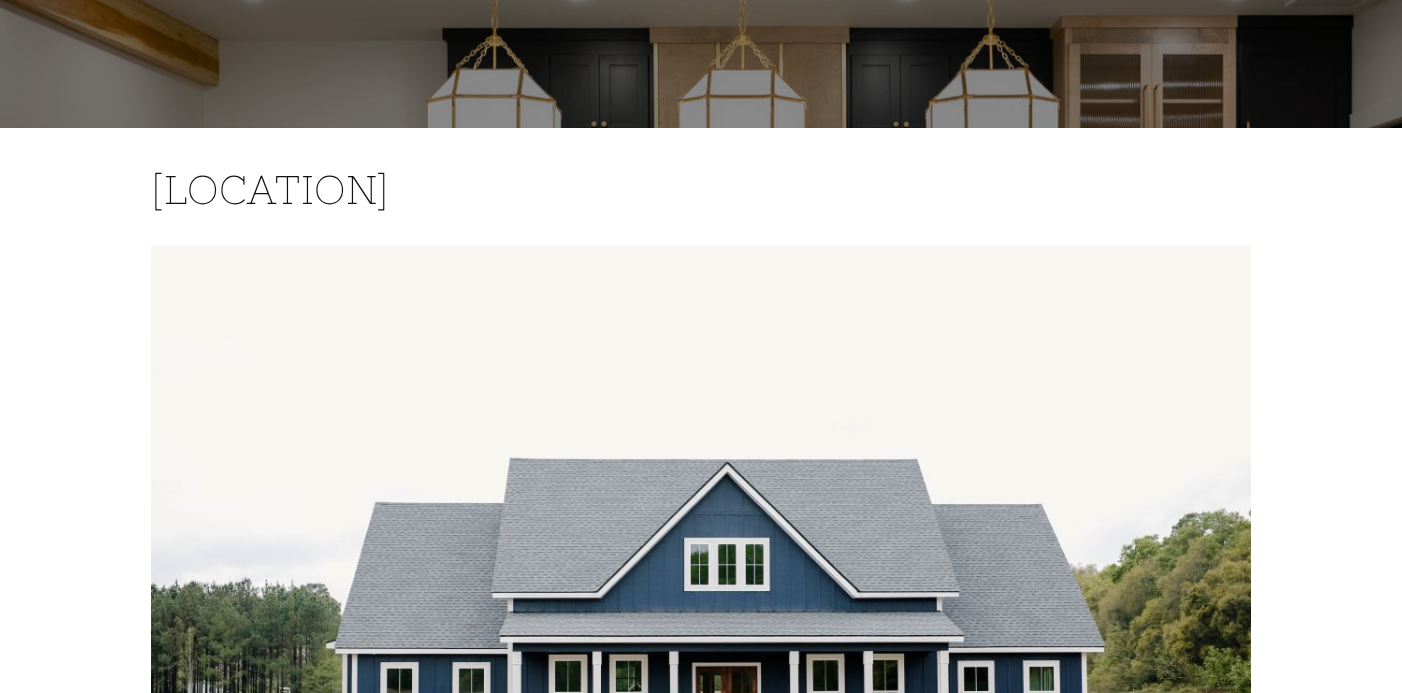 scroll, scrollTop: 0, scrollLeft: 0, axis: both 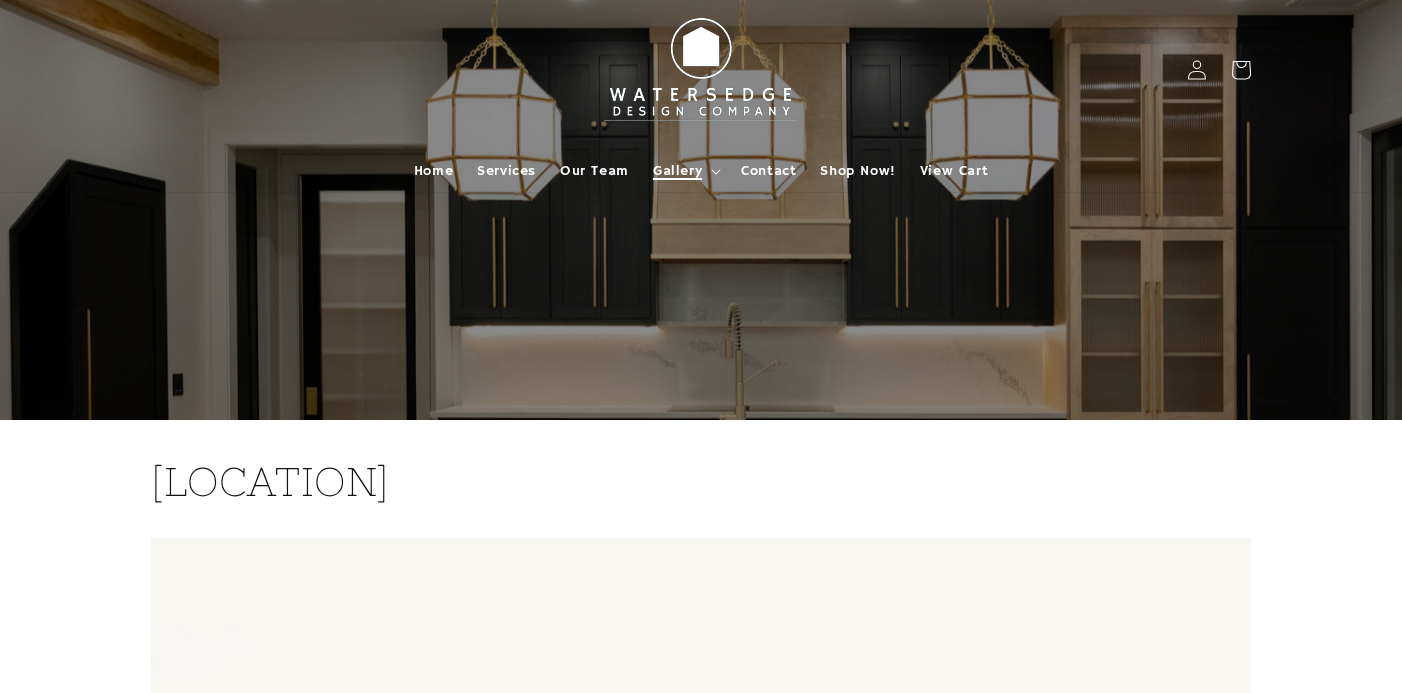 click on "Gallery" at bounding box center [677, 171] 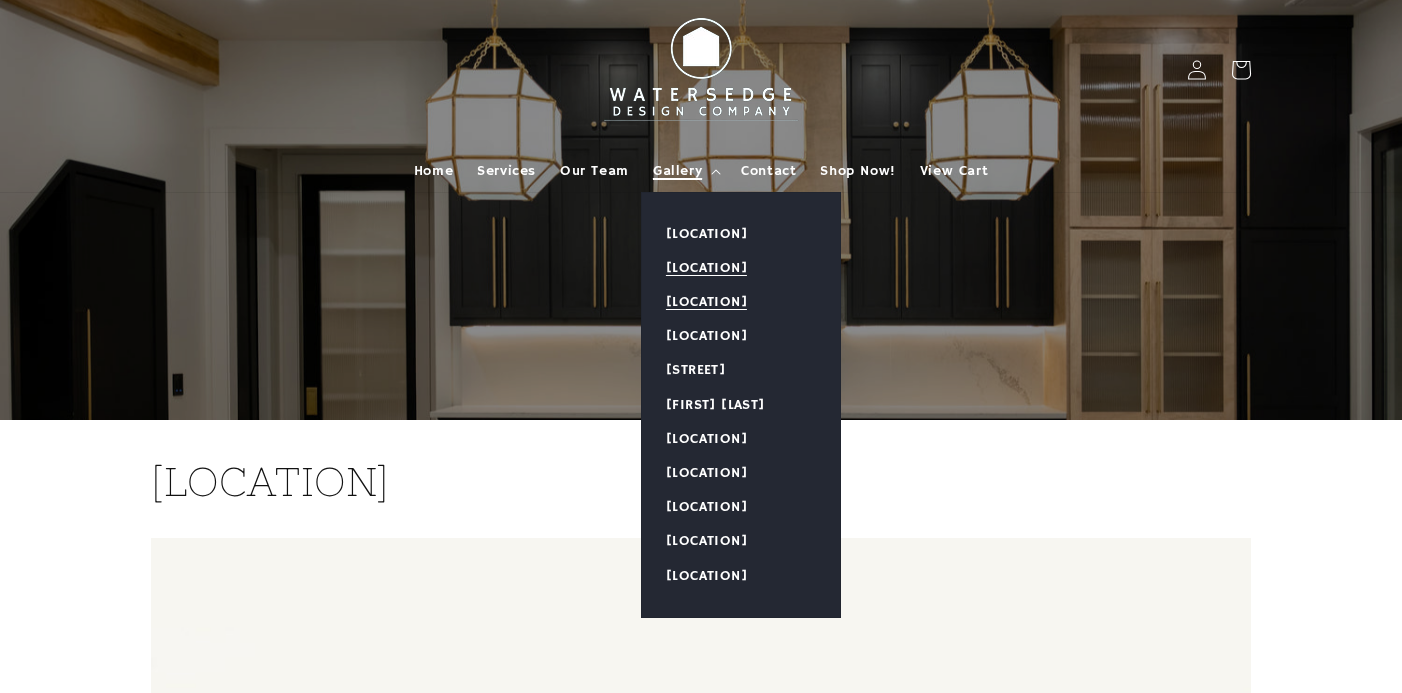 click on "Bellflower Bay" at bounding box center (741, 302) 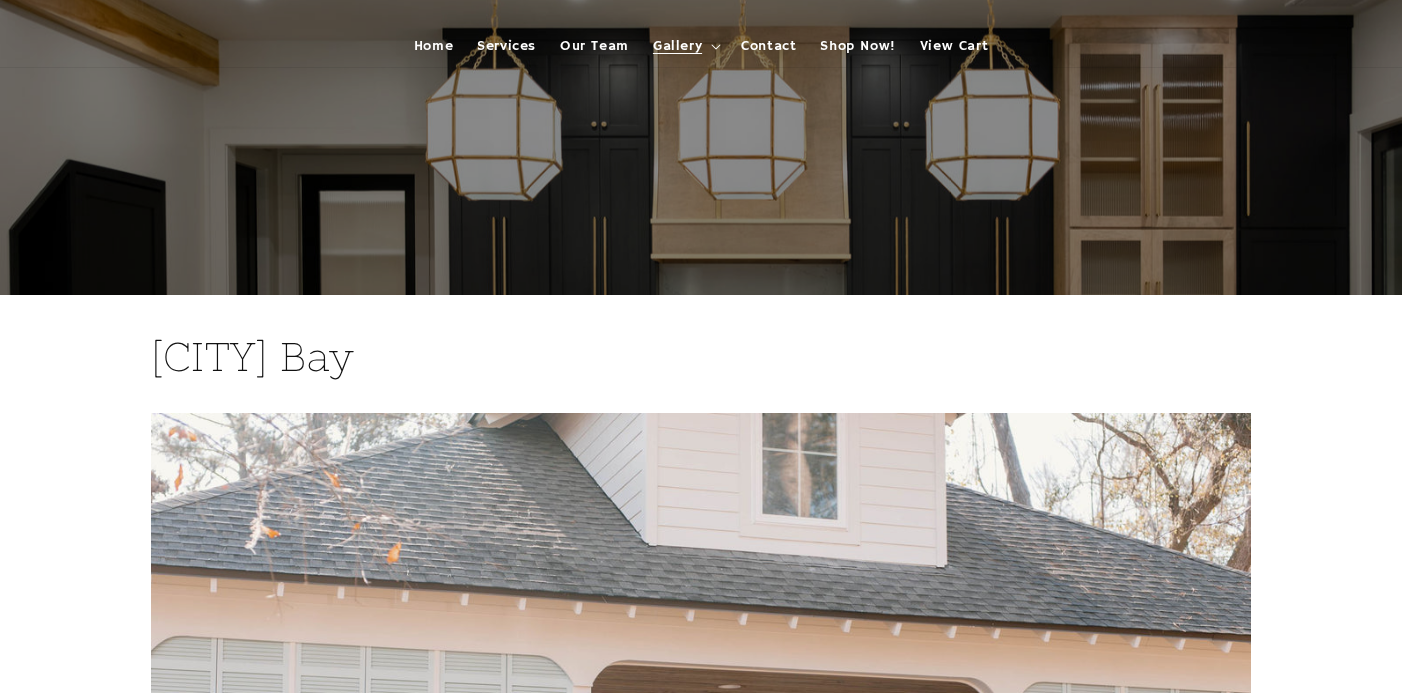 scroll, scrollTop: 0, scrollLeft: 0, axis: both 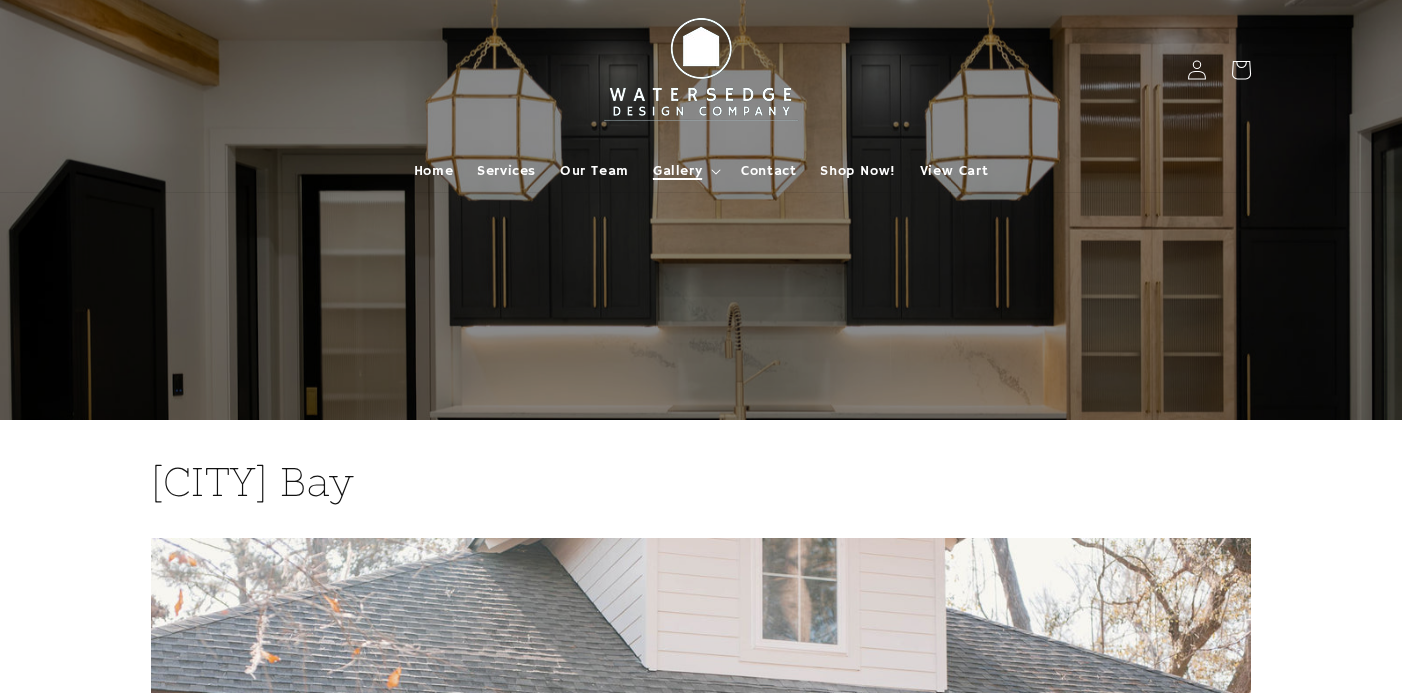 click on "Gallery" at bounding box center [685, 171] 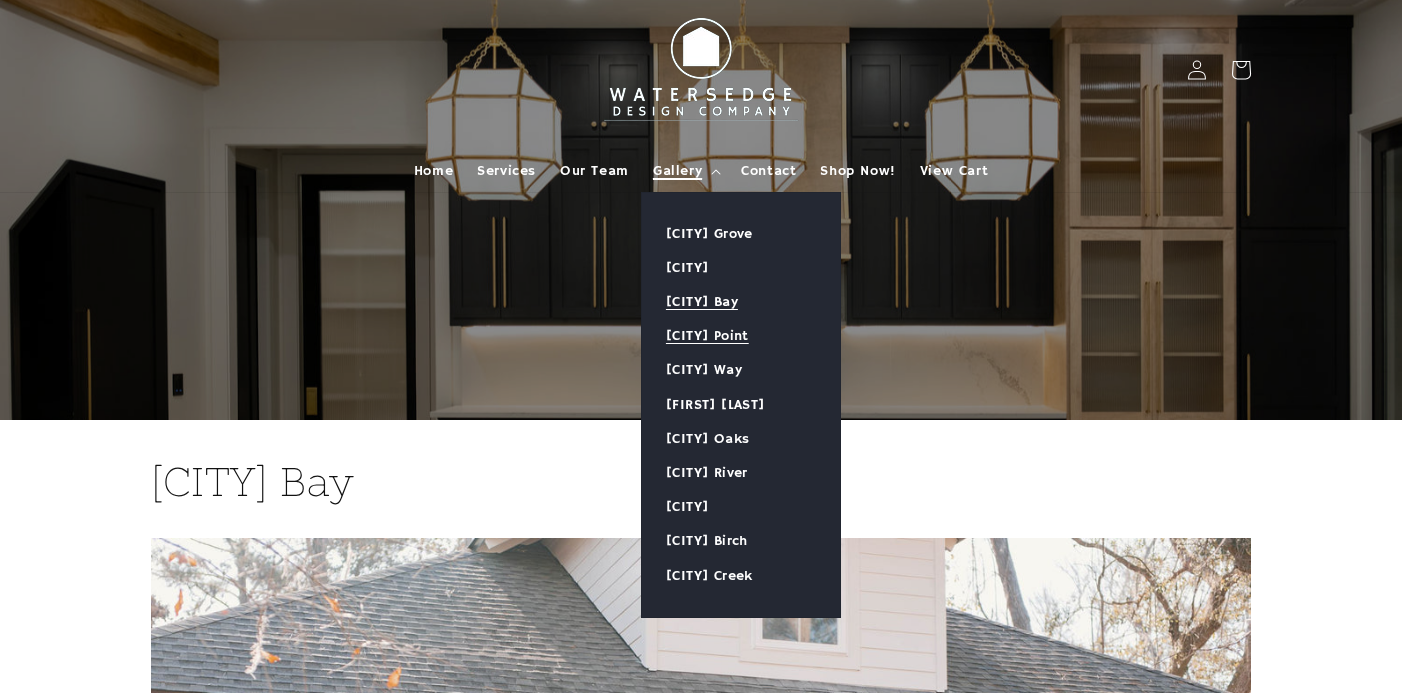 click on "Boykin Point" at bounding box center (741, 336) 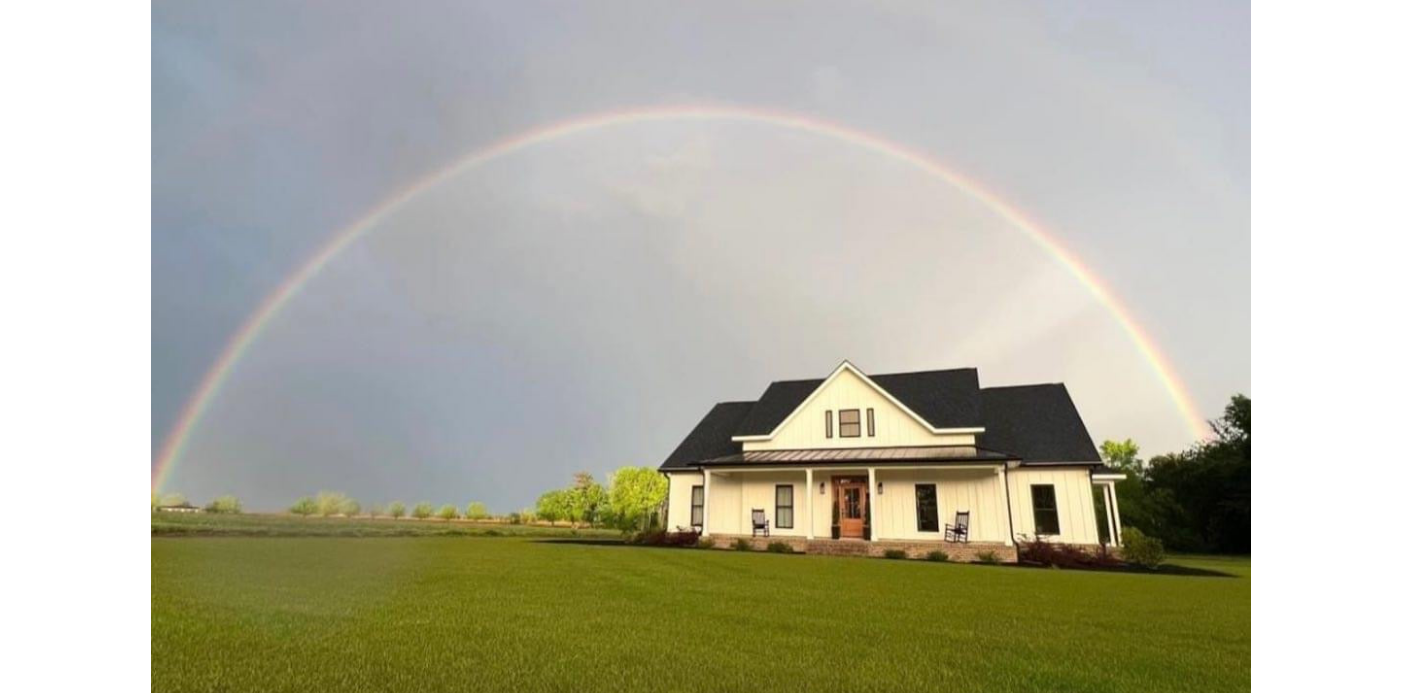 scroll, scrollTop: 0, scrollLeft: 0, axis: both 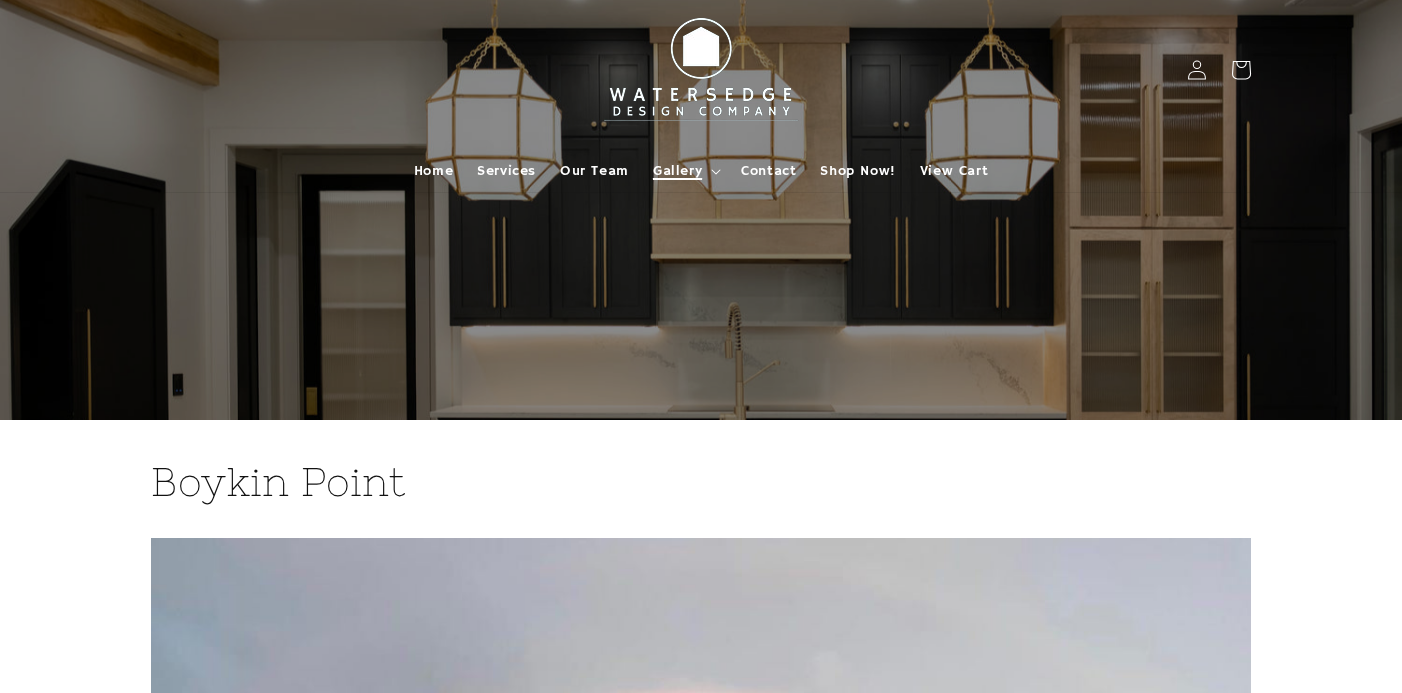 click on "Gallery" at bounding box center [677, 171] 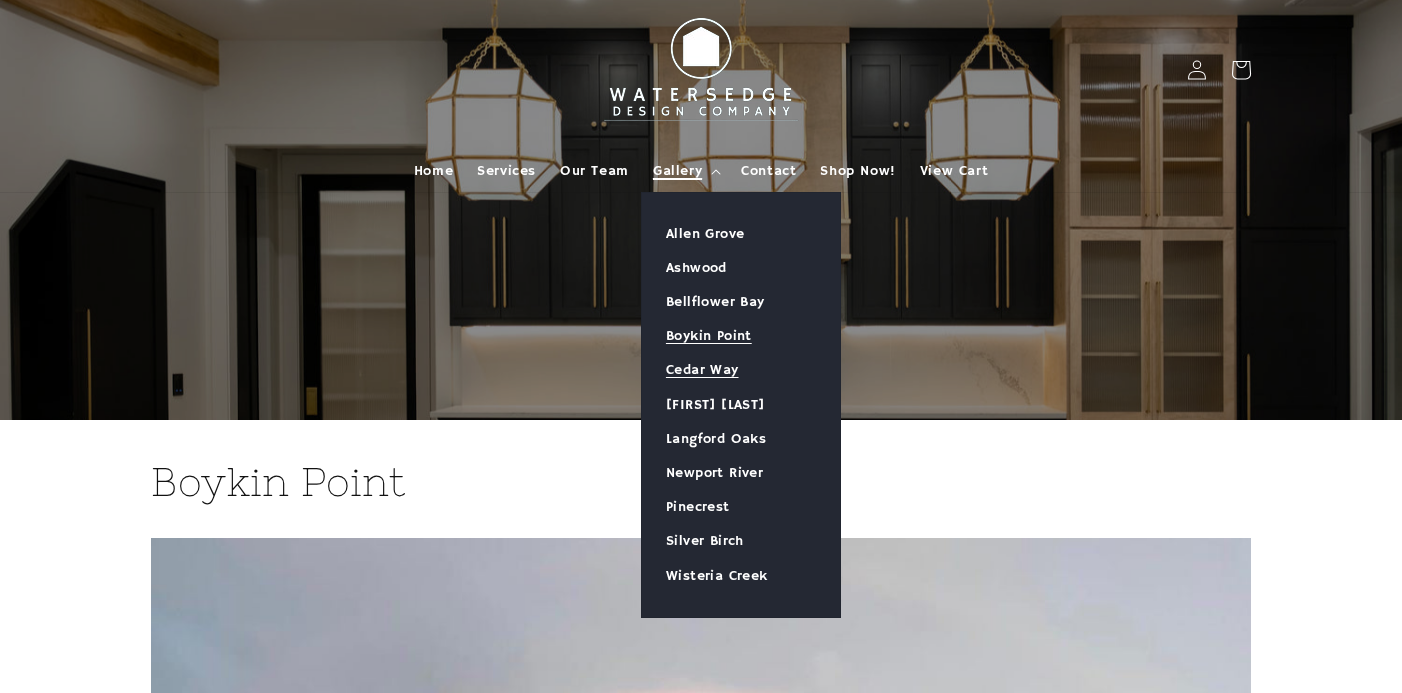 click on "Cedar Way" at bounding box center [741, 370] 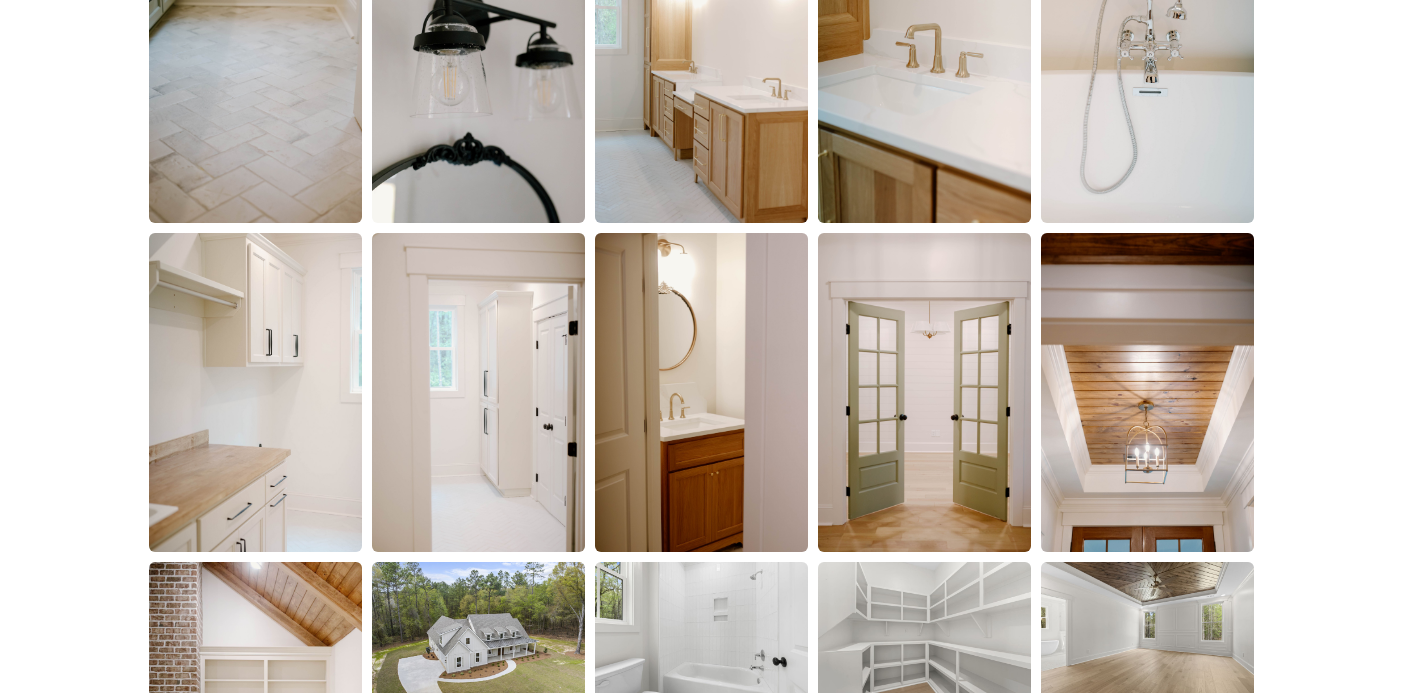 scroll, scrollTop: 2377, scrollLeft: 0, axis: vertical 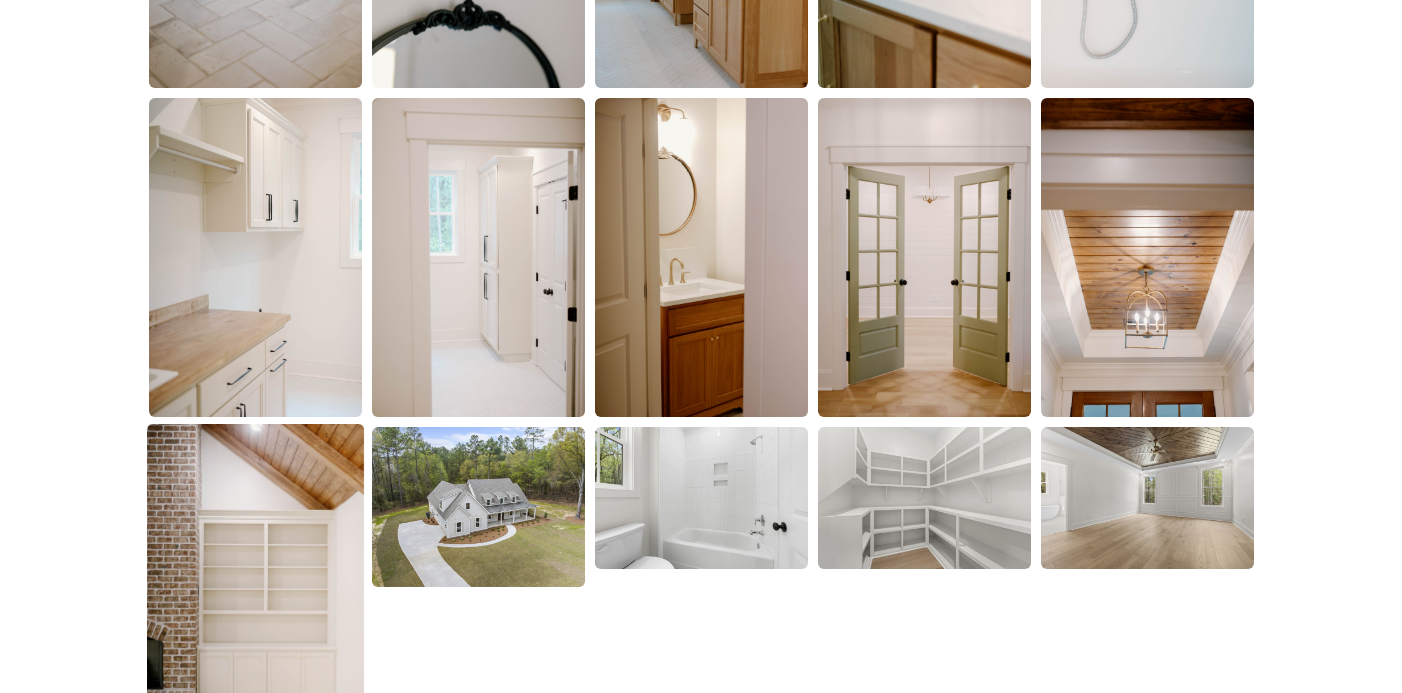 click at bounding box center (254, 587) 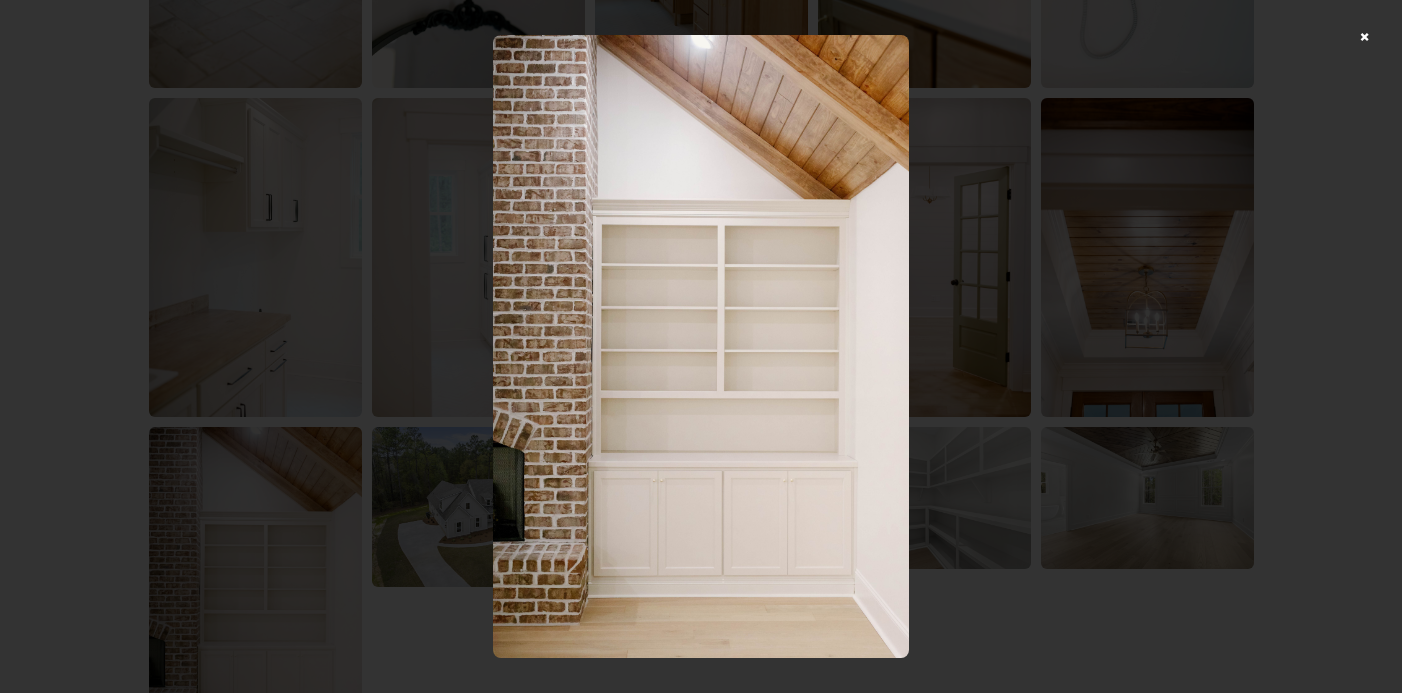 click at bounding box center (701, 346) 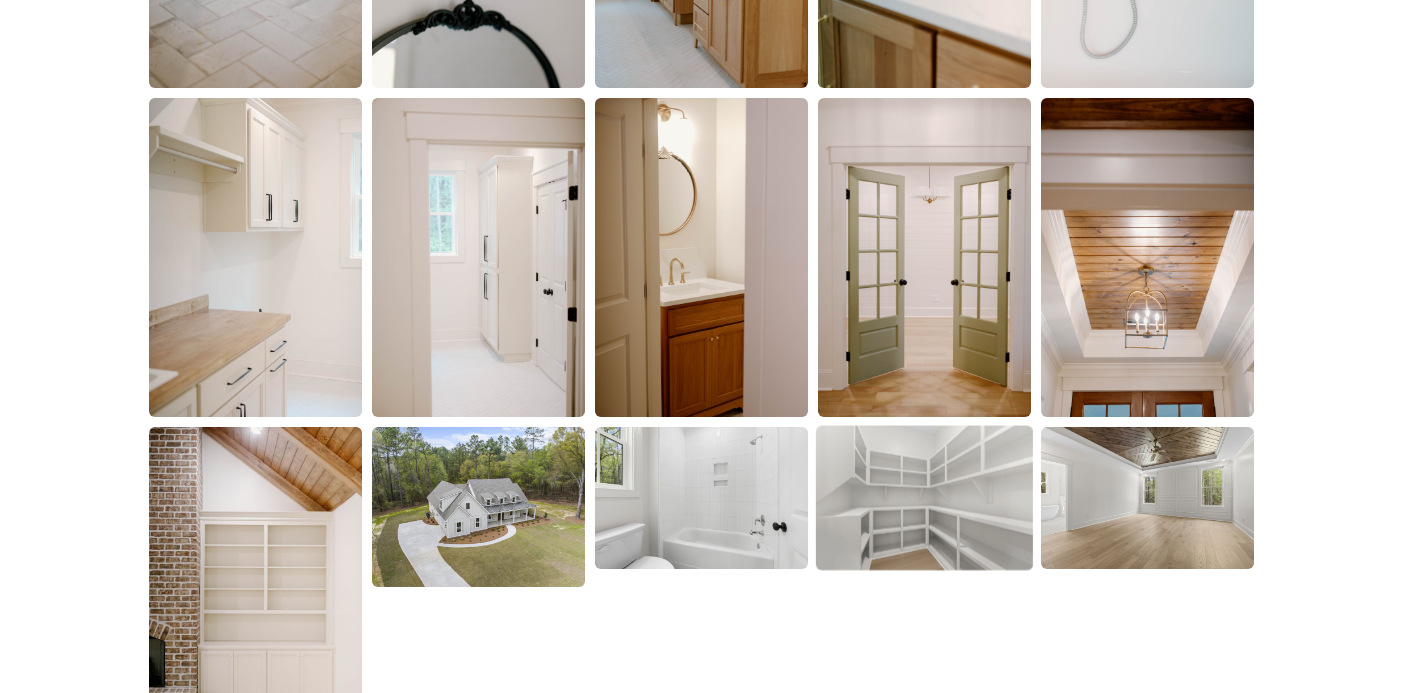 click at bounding box center [923, 498] 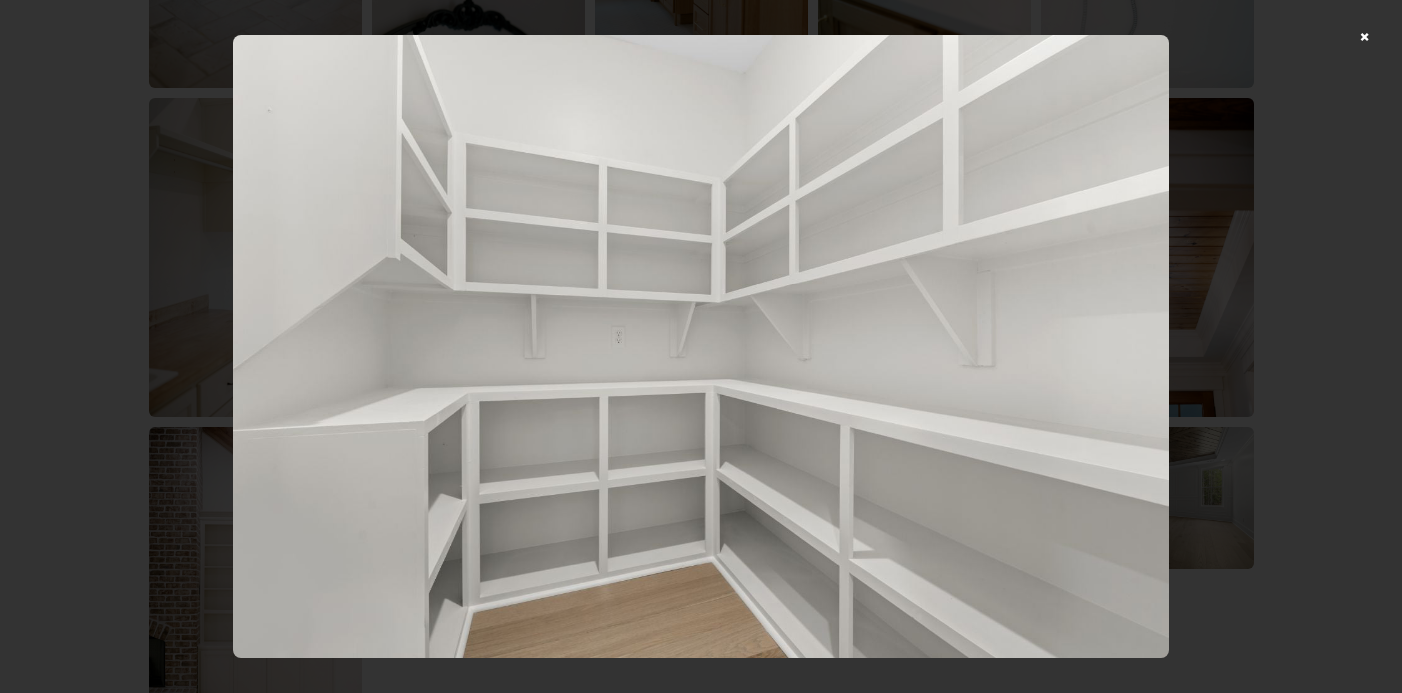 click at bounding box center [701, 346] 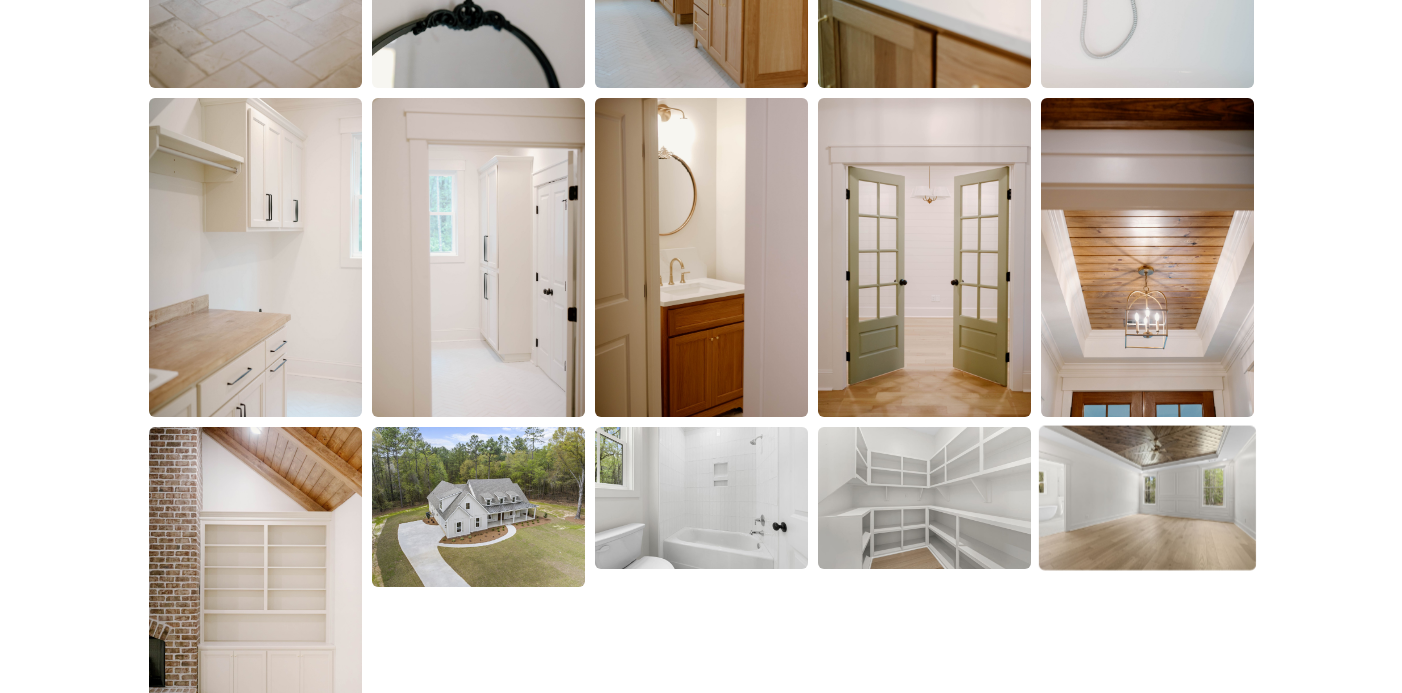 click at bounding box center [1146, 498] 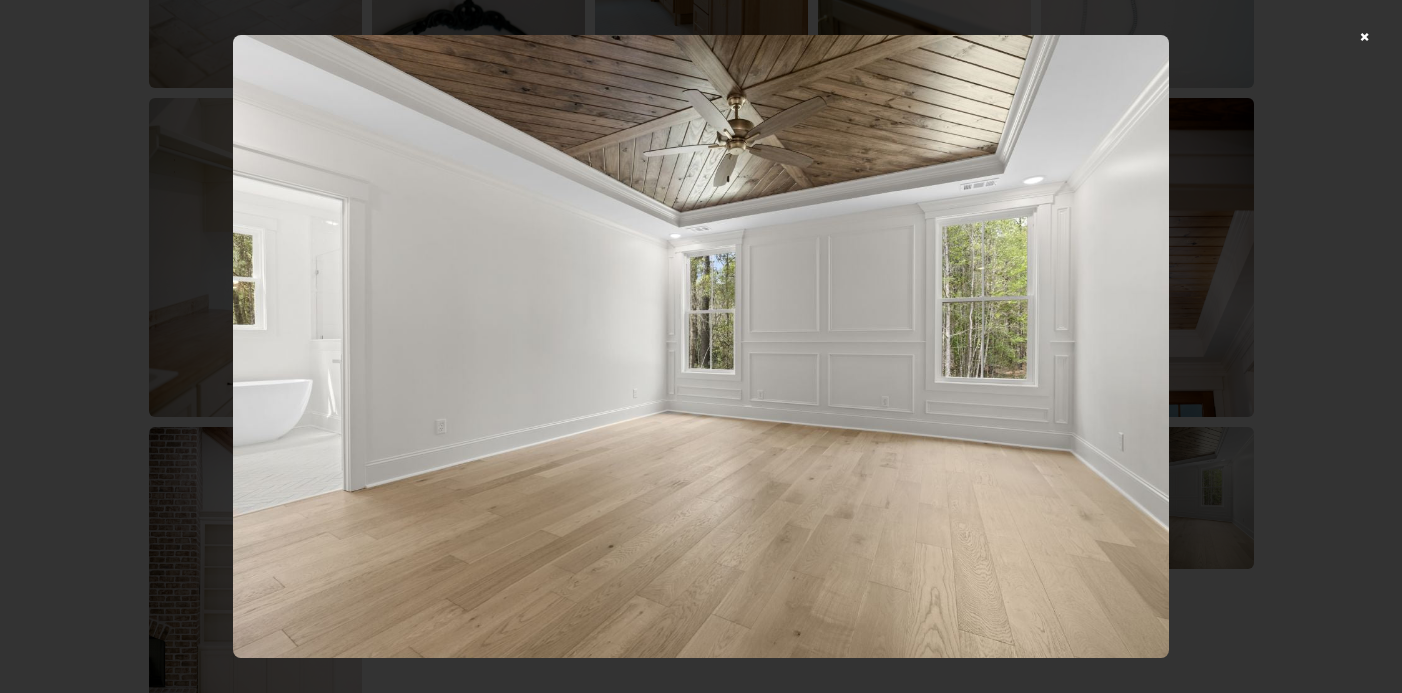 click at bounding box center (701, 346) 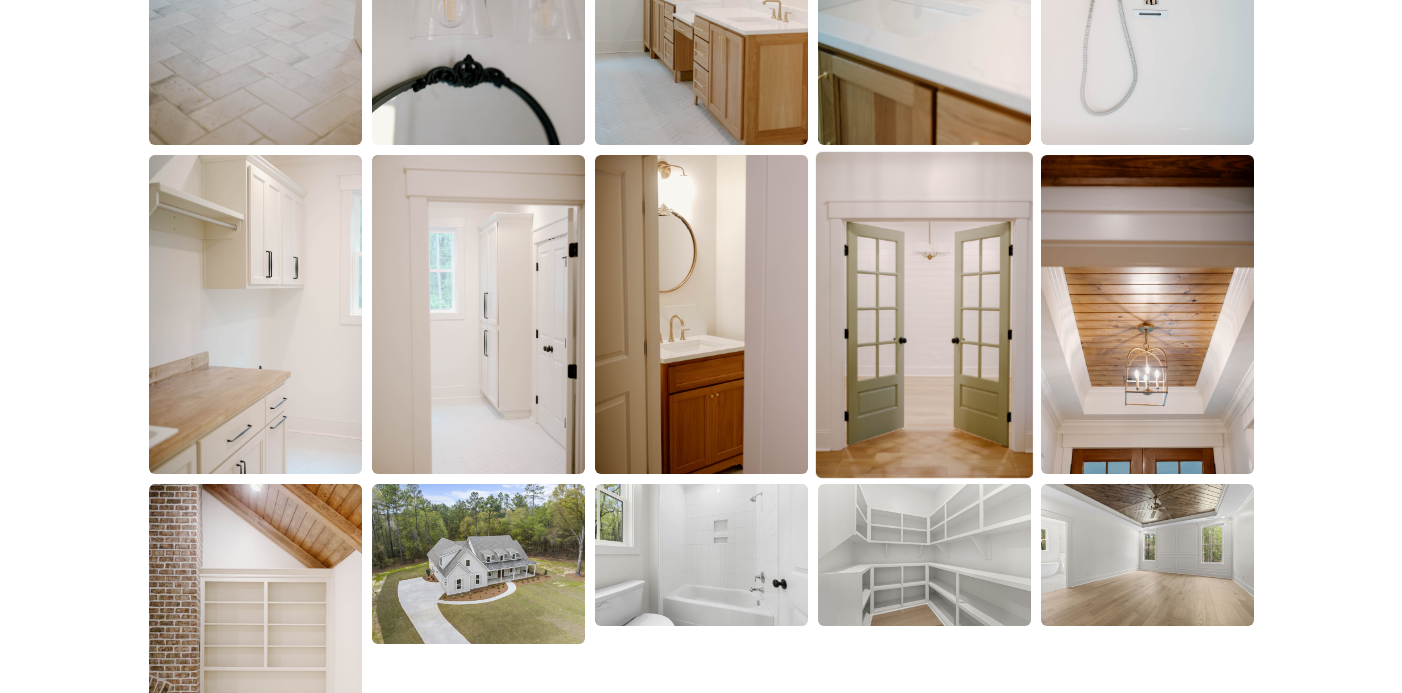 scroll, scrollTop: 2318, scrollLeft: 0, axis: vertical 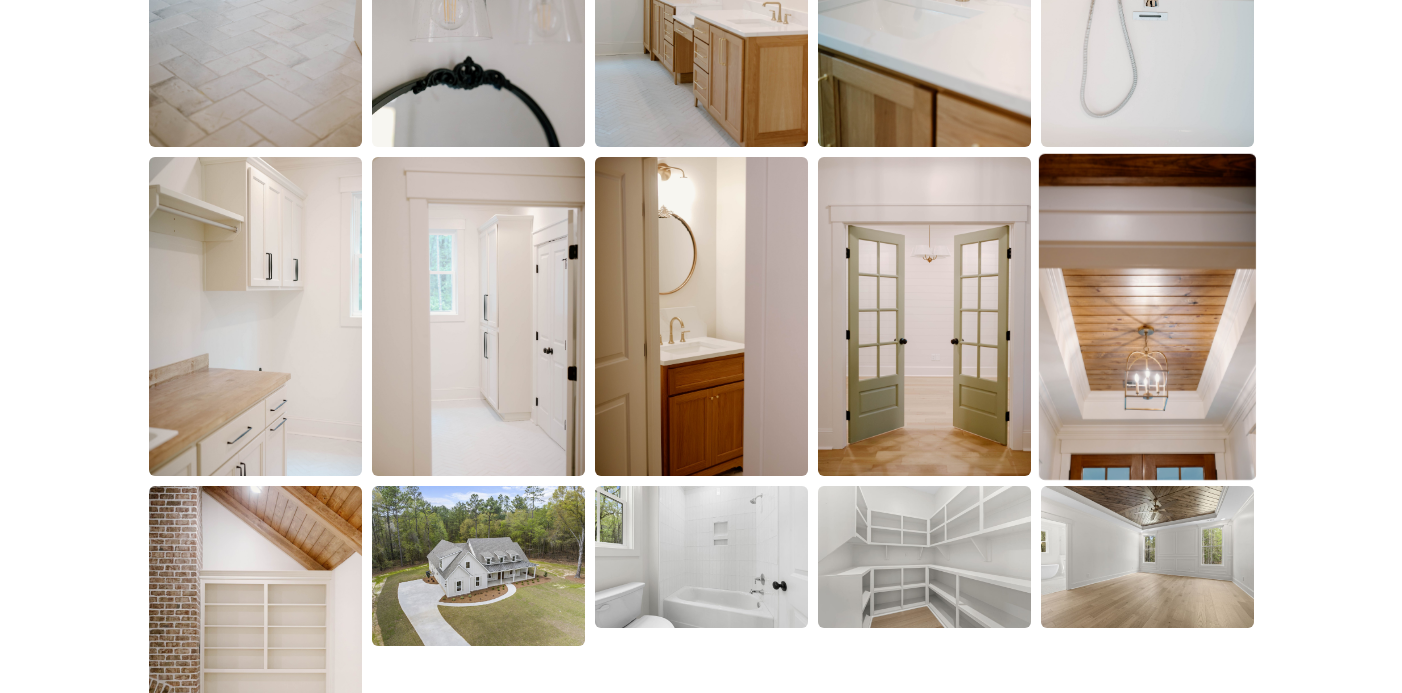 click at bounding box center [1146, 316] 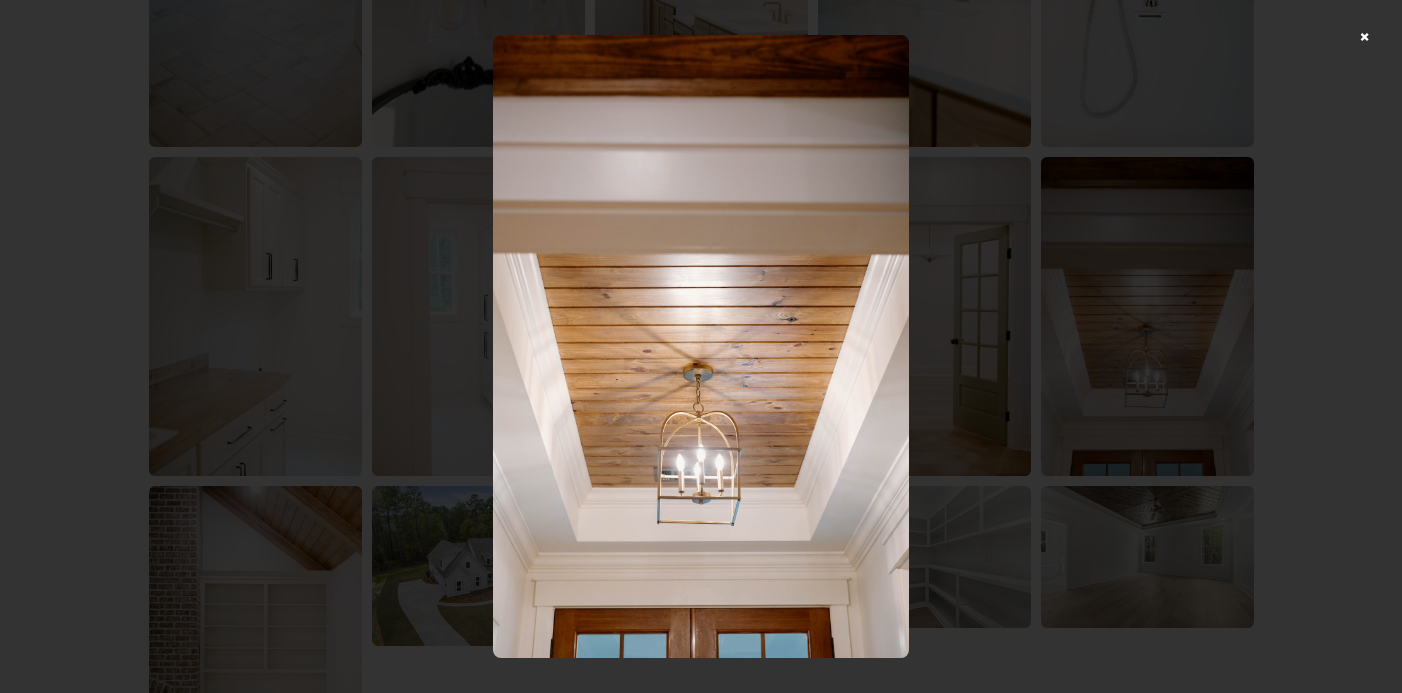 click at bounding box center [701, 346] 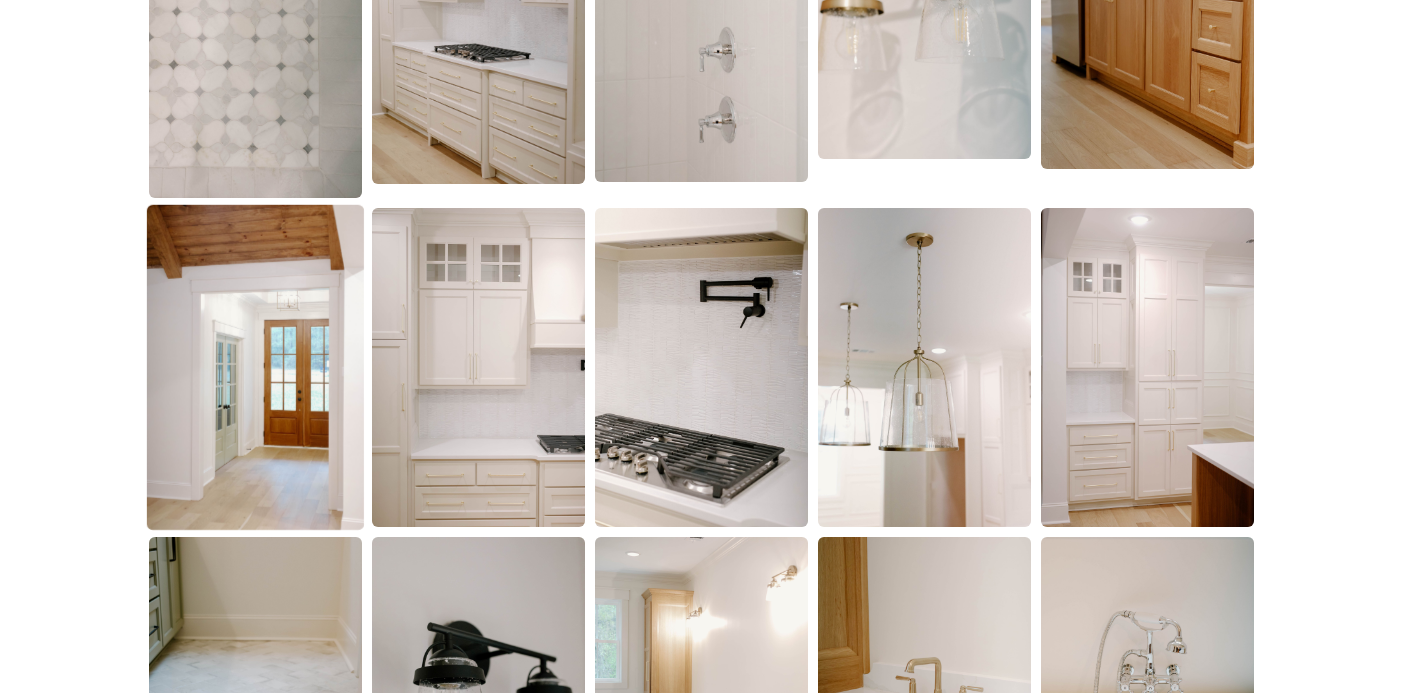 scroll, scrollTop: 1373, scrollLeft: 0, axis: vertical 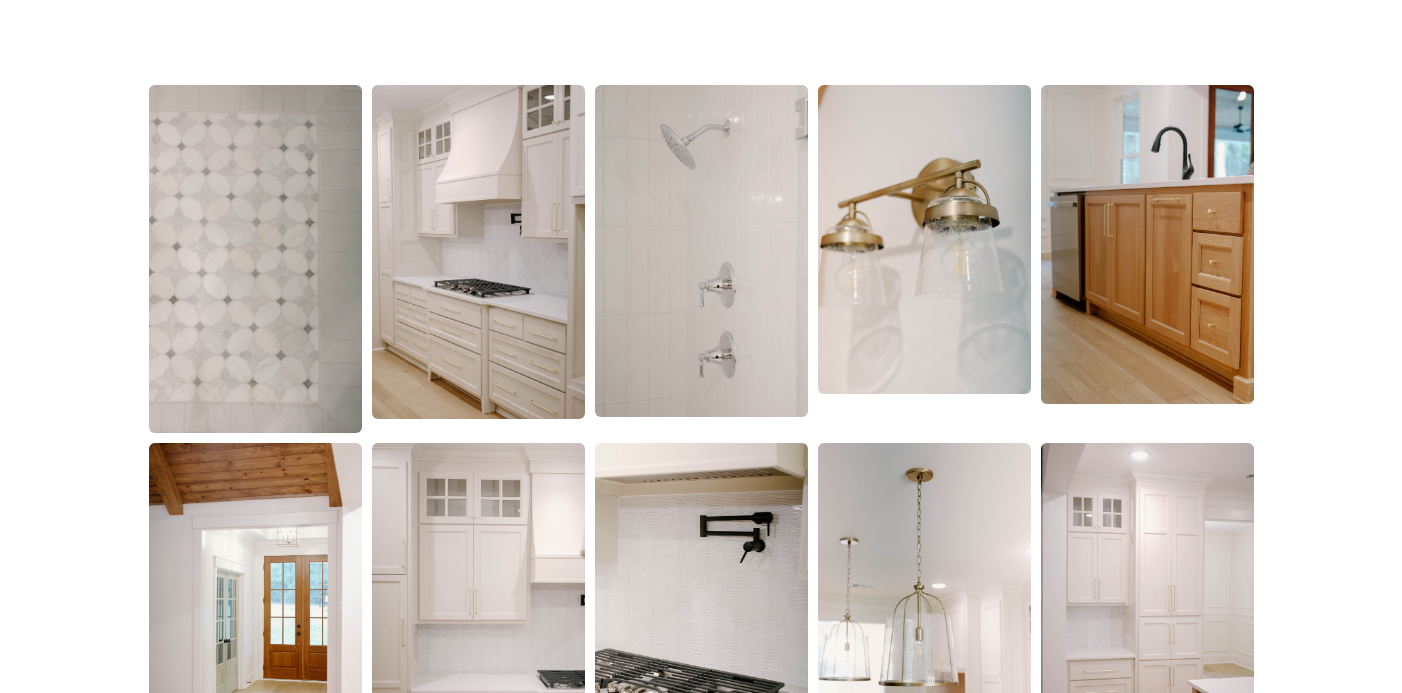 click at bounding box center [478, 252] 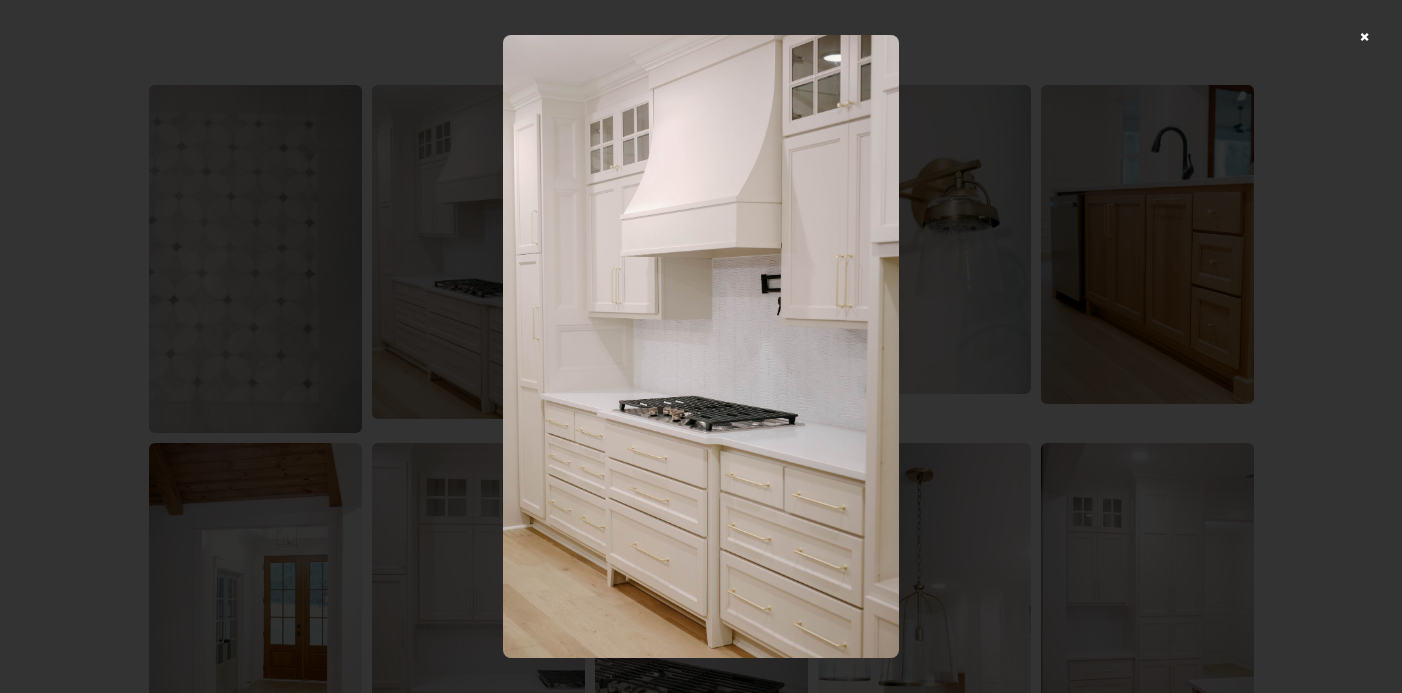 click at bounding box center [701, 346] 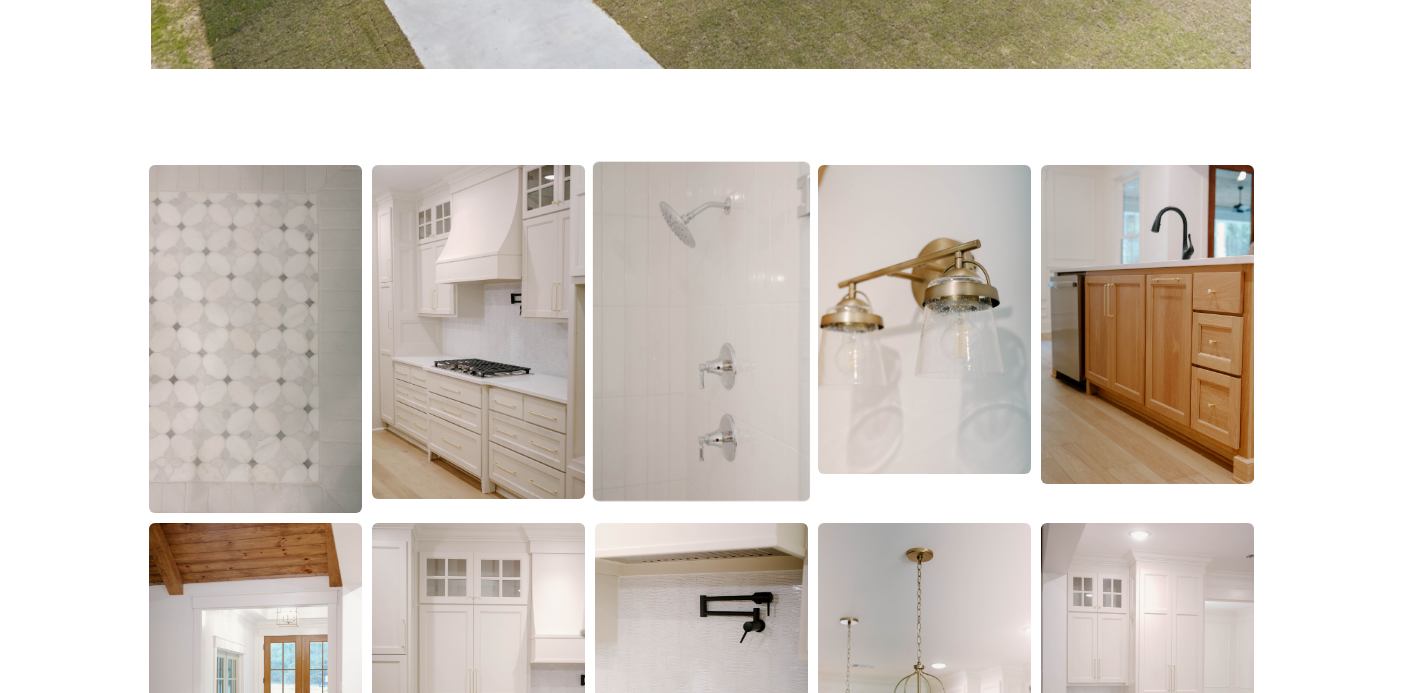 scroll, scrollTop: 1274, scrollLeft: 0, axis: vertical 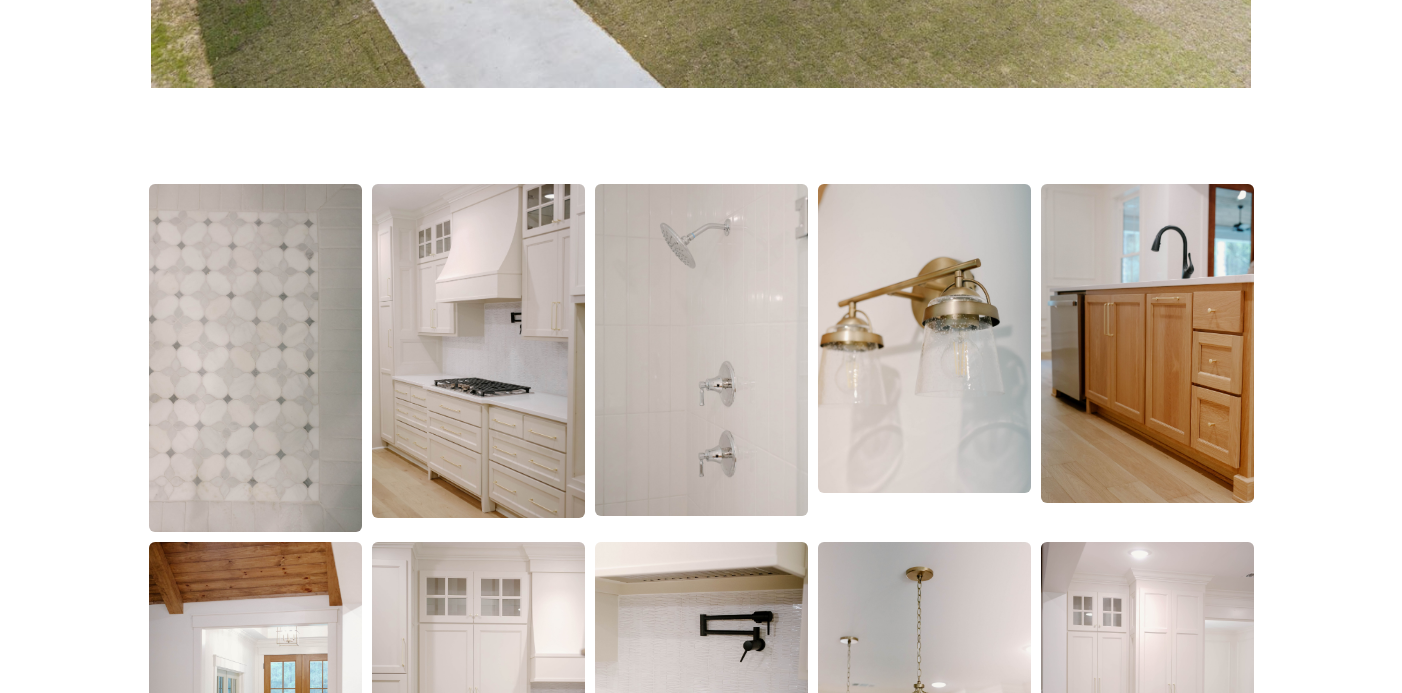 click at bounding box center (255, 358) 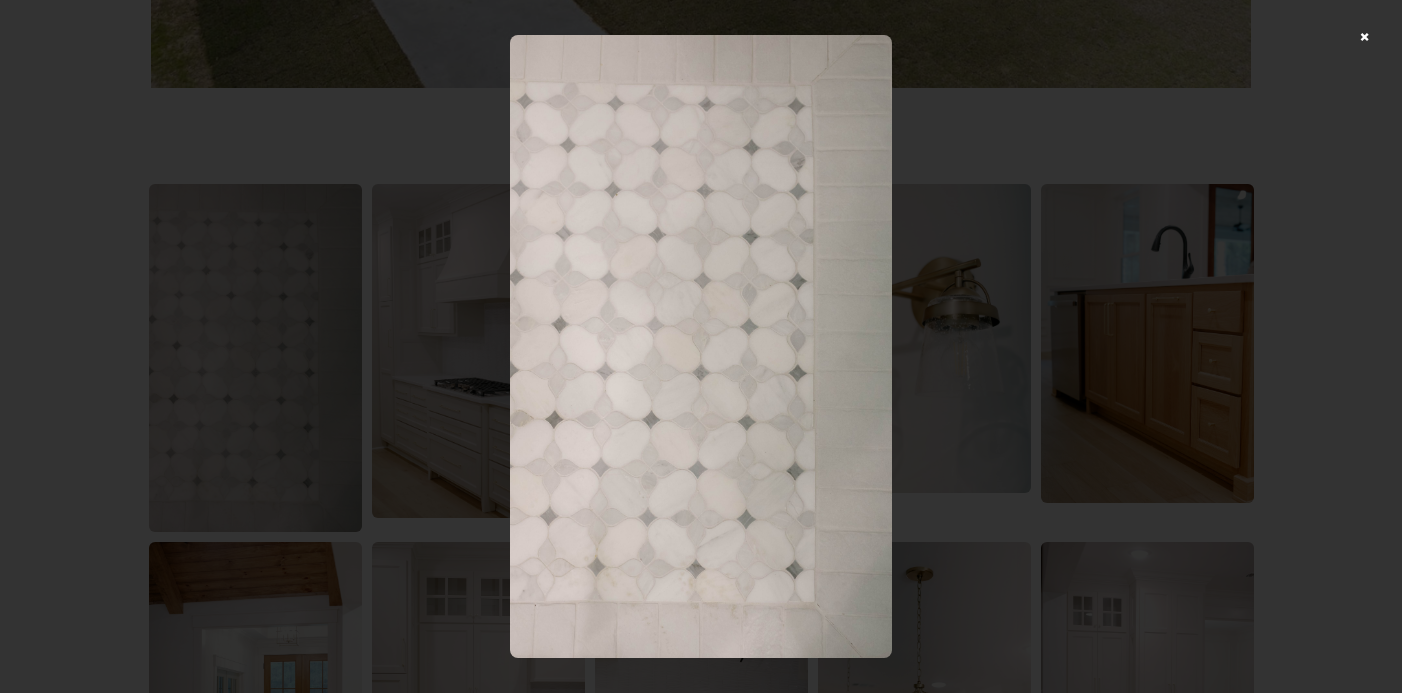 click at bounding box center [701, 346] 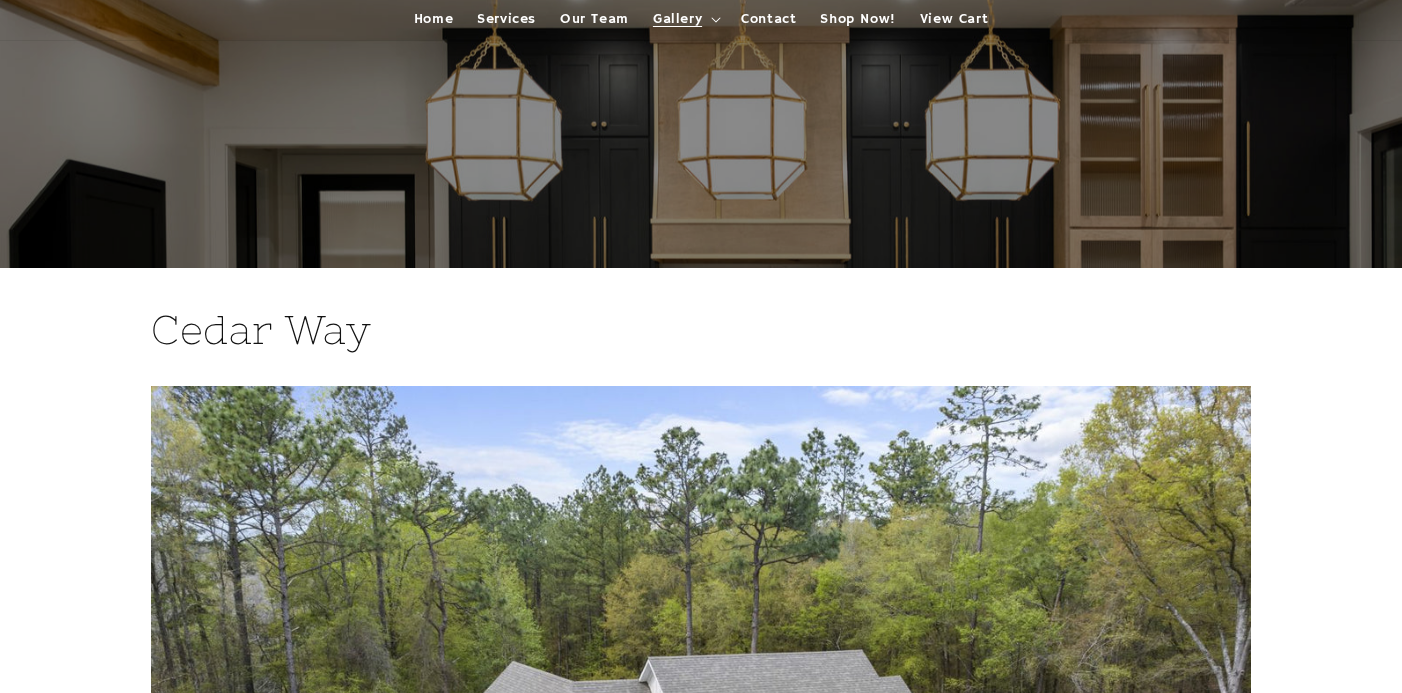 scroll, scrollTop: 0, scrollLeft: 0, axis: both 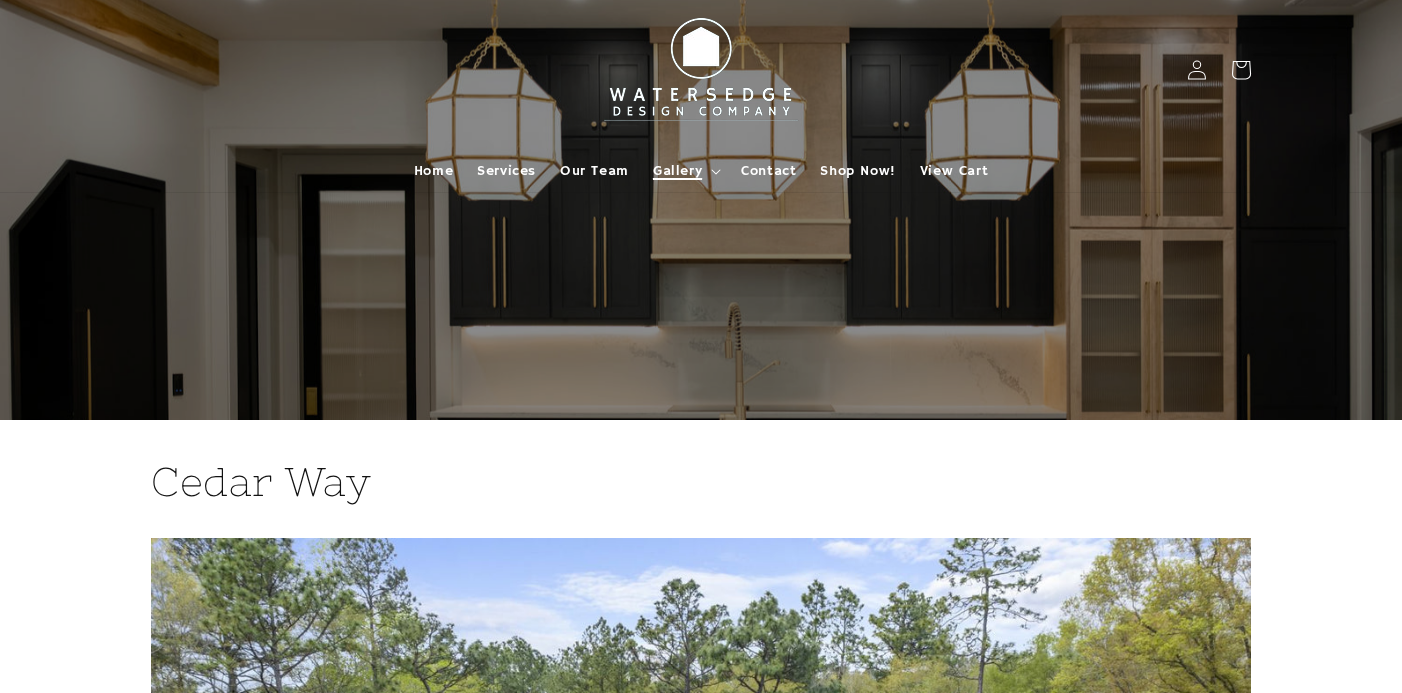 click on "Gallery" at bounding box center [685, 171] 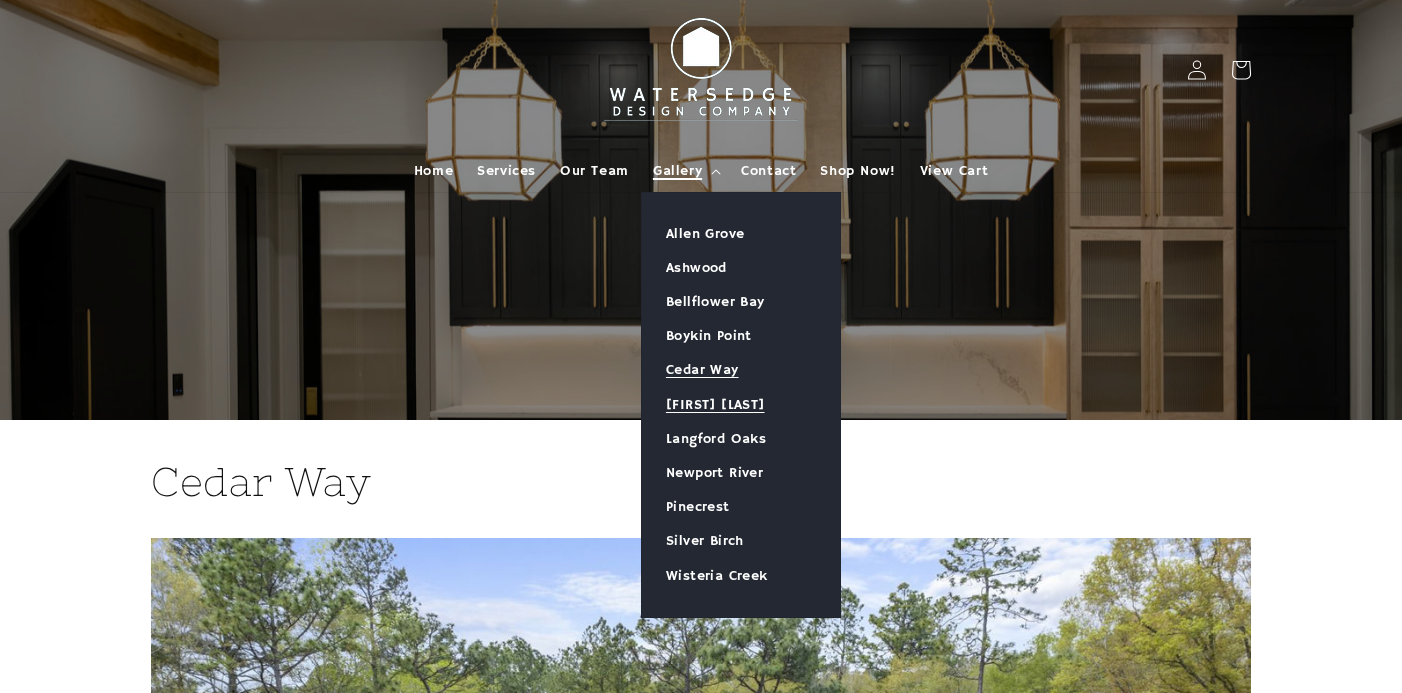 click on "[FIRST] [LAST]" at bounding box center (741, 405) 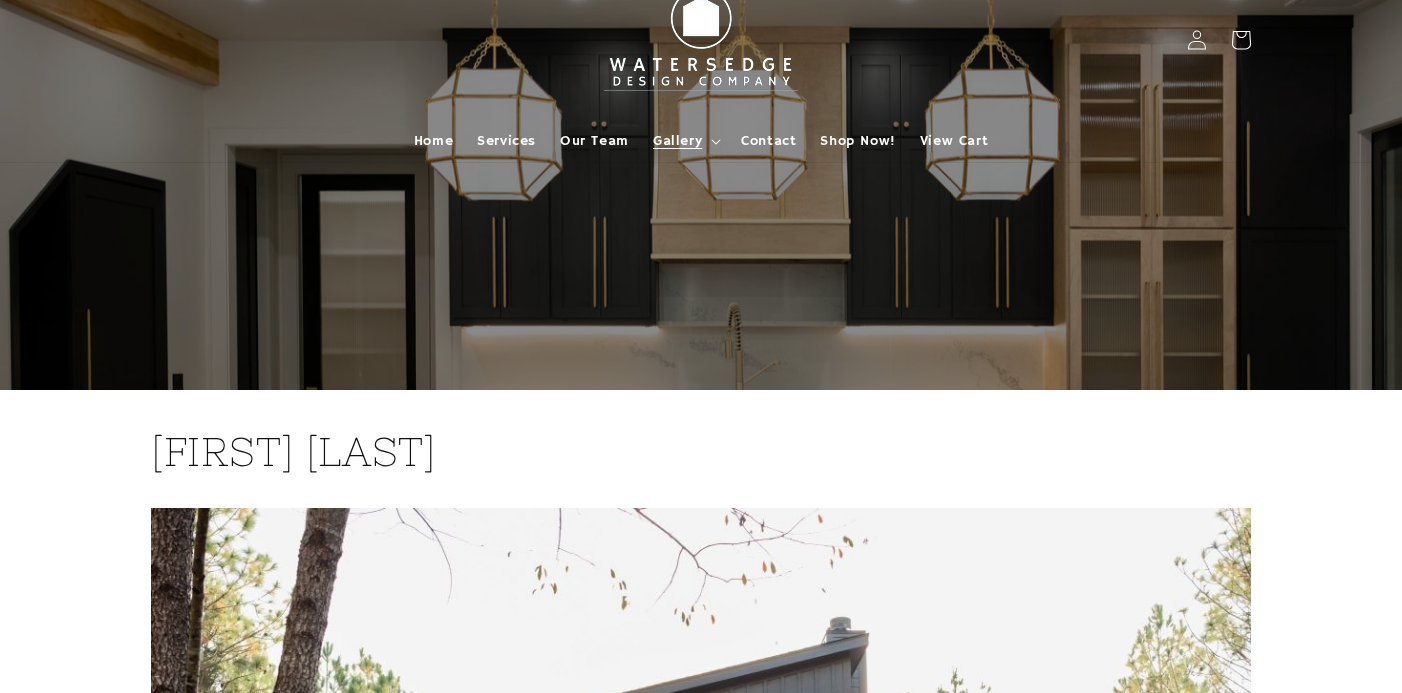 scroll, scrollTop: 0, scrollLeft: 0, axis: both 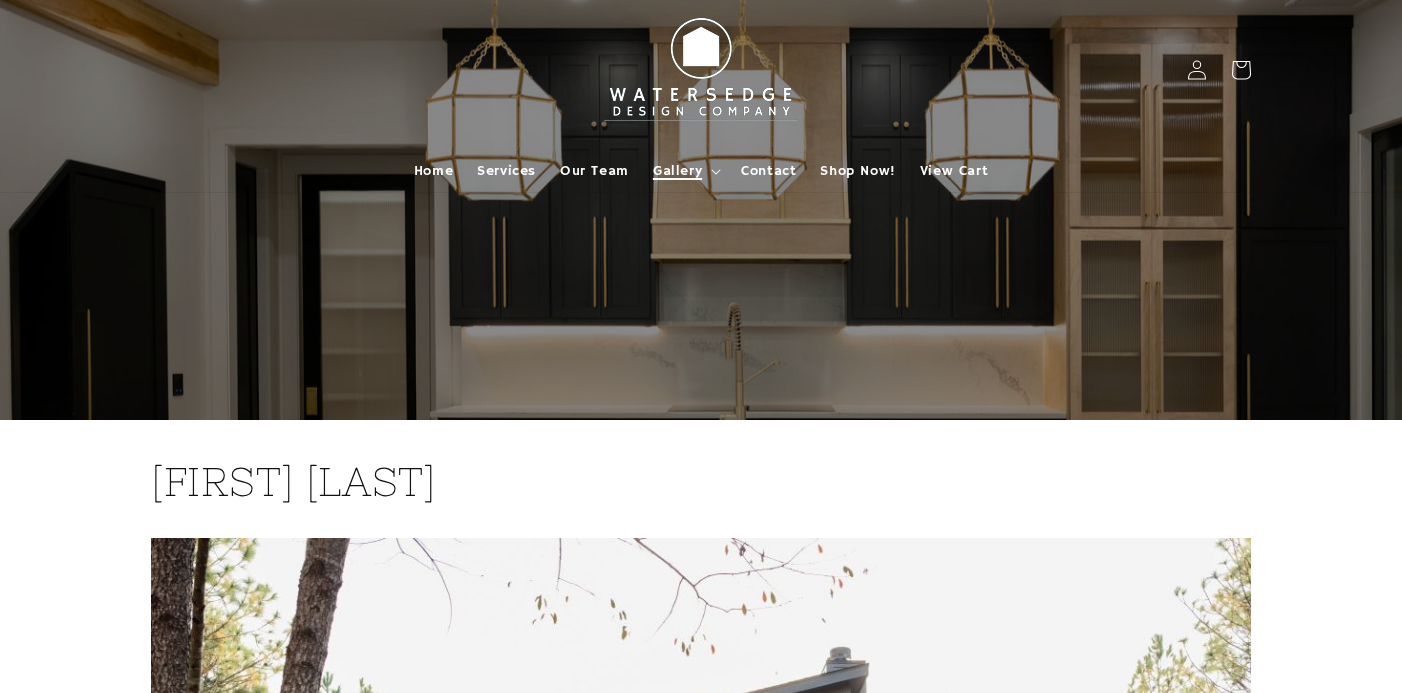 click on "Gallery" at bounding box center (677, 171) 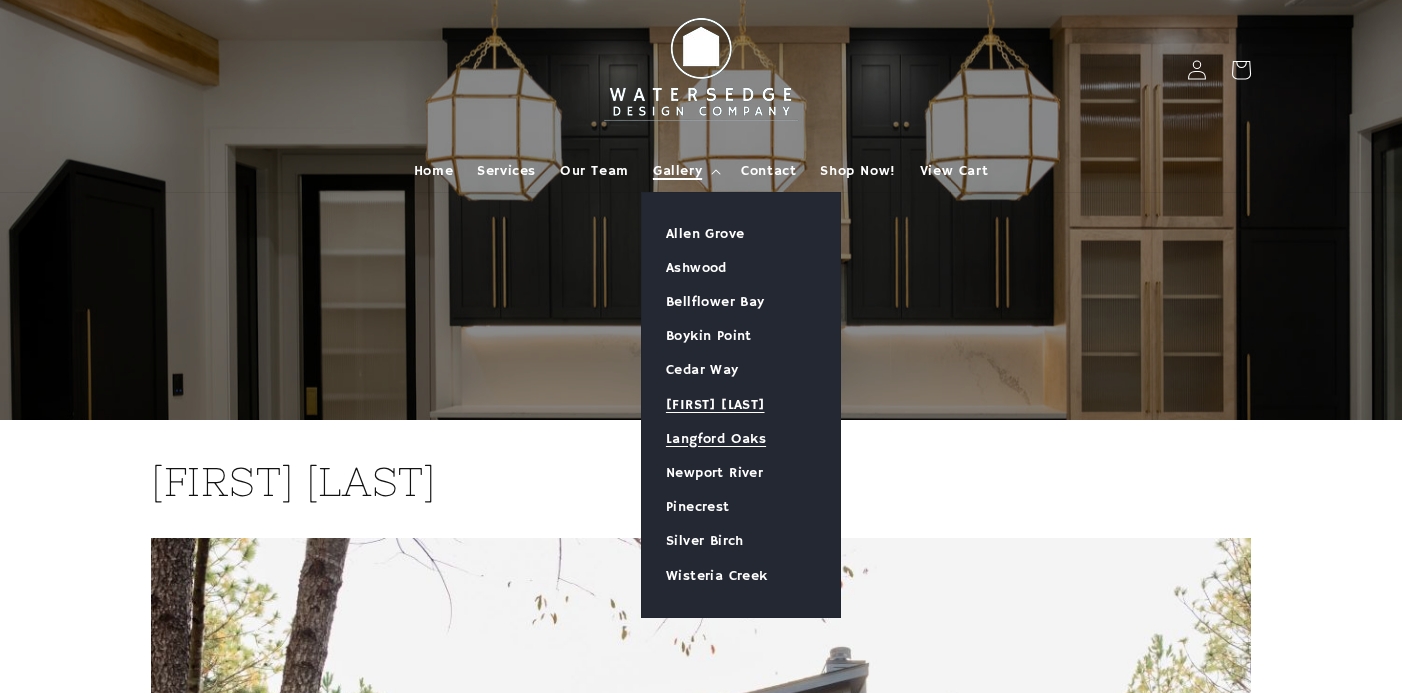 click on "Langford Oaks" at bounding box center [741, 439] 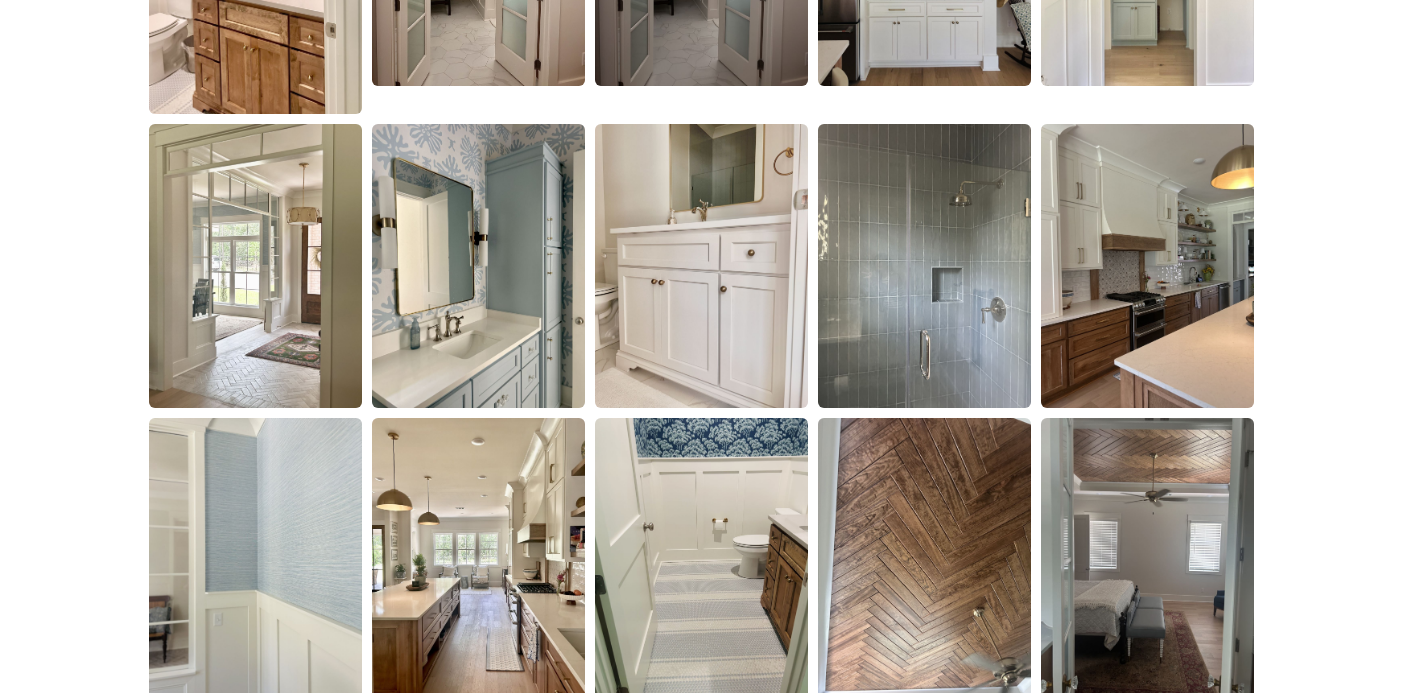 scroll, scrollTop: 1651, scrollLeft: 0, axis: vertical 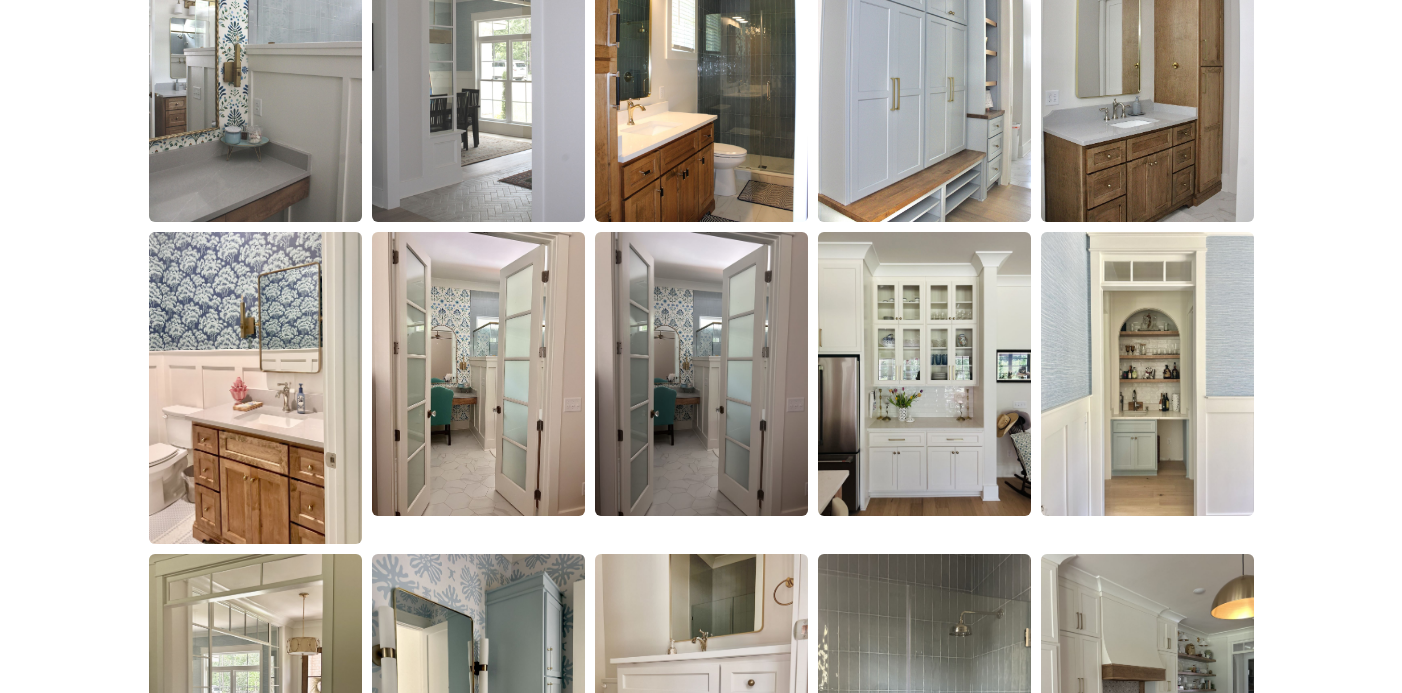 click at bounding box center (255, 388) 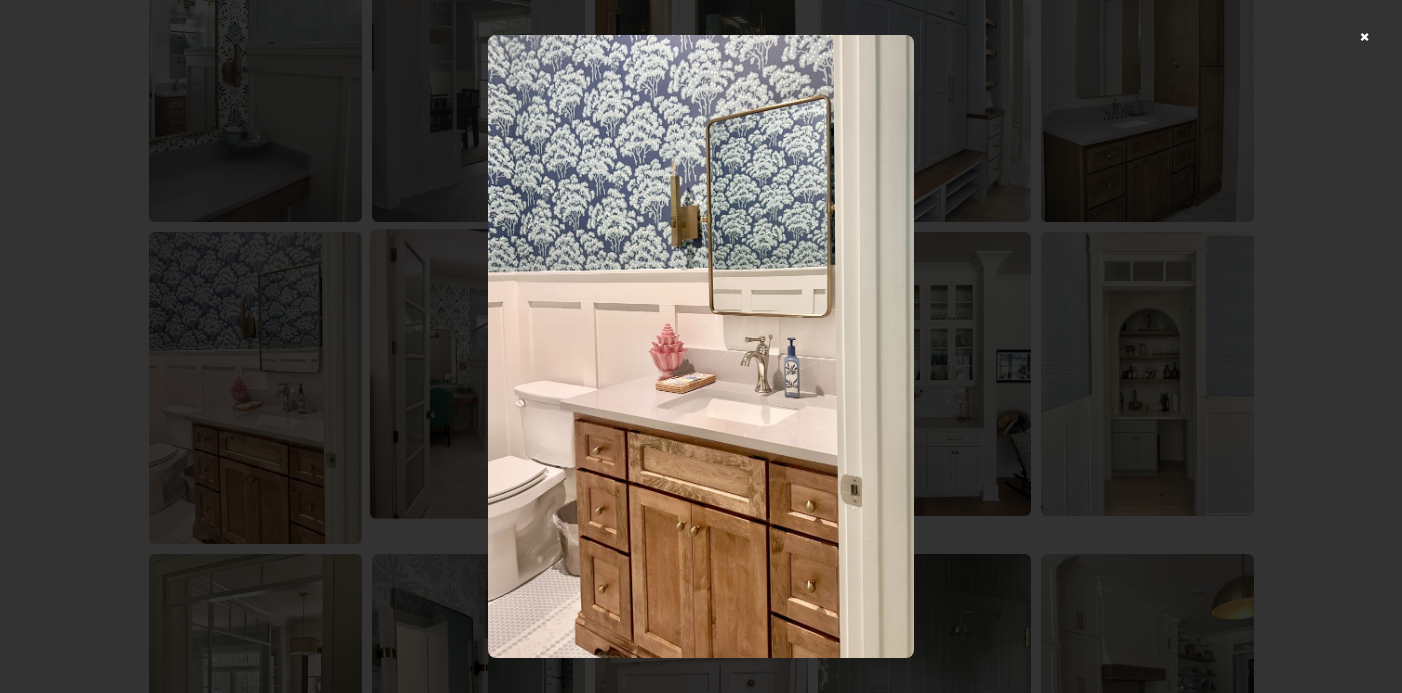 click at bounding box center (701, 346) 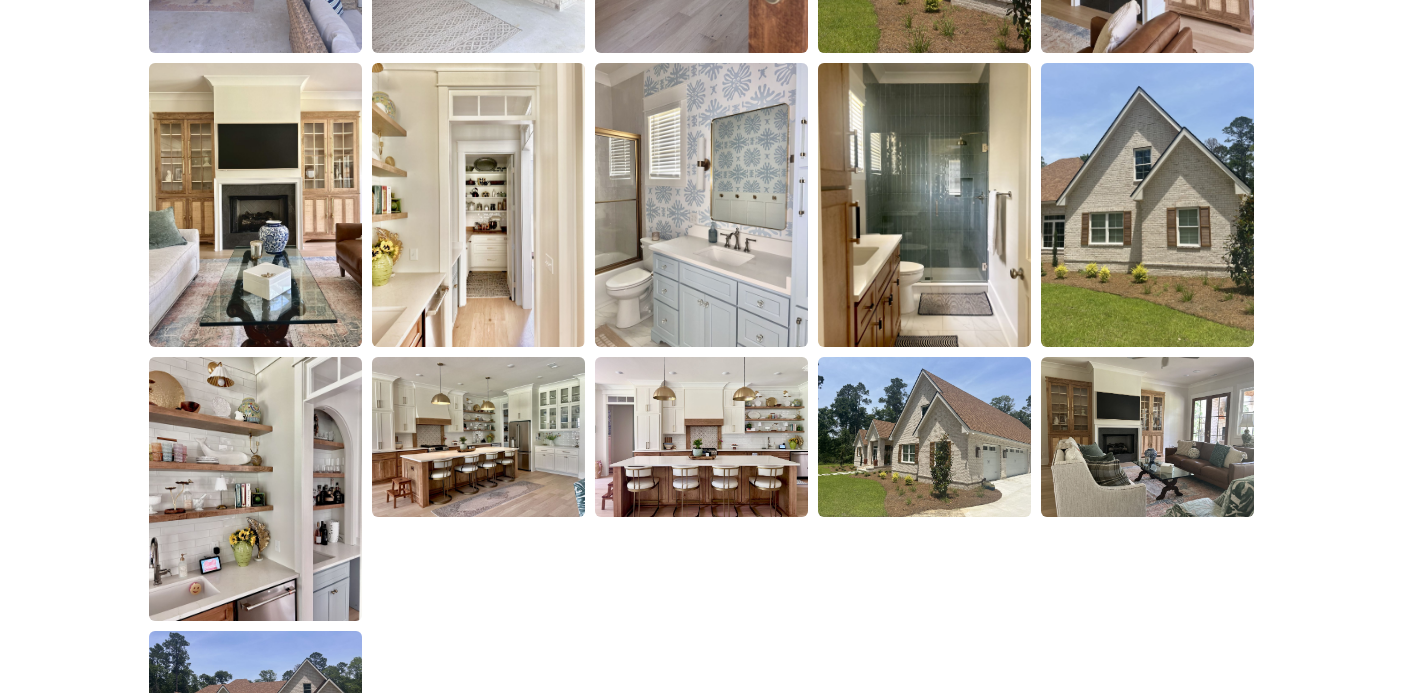 scroll, scrollTop: 2916, scrollLeft: 0, axis: vertical 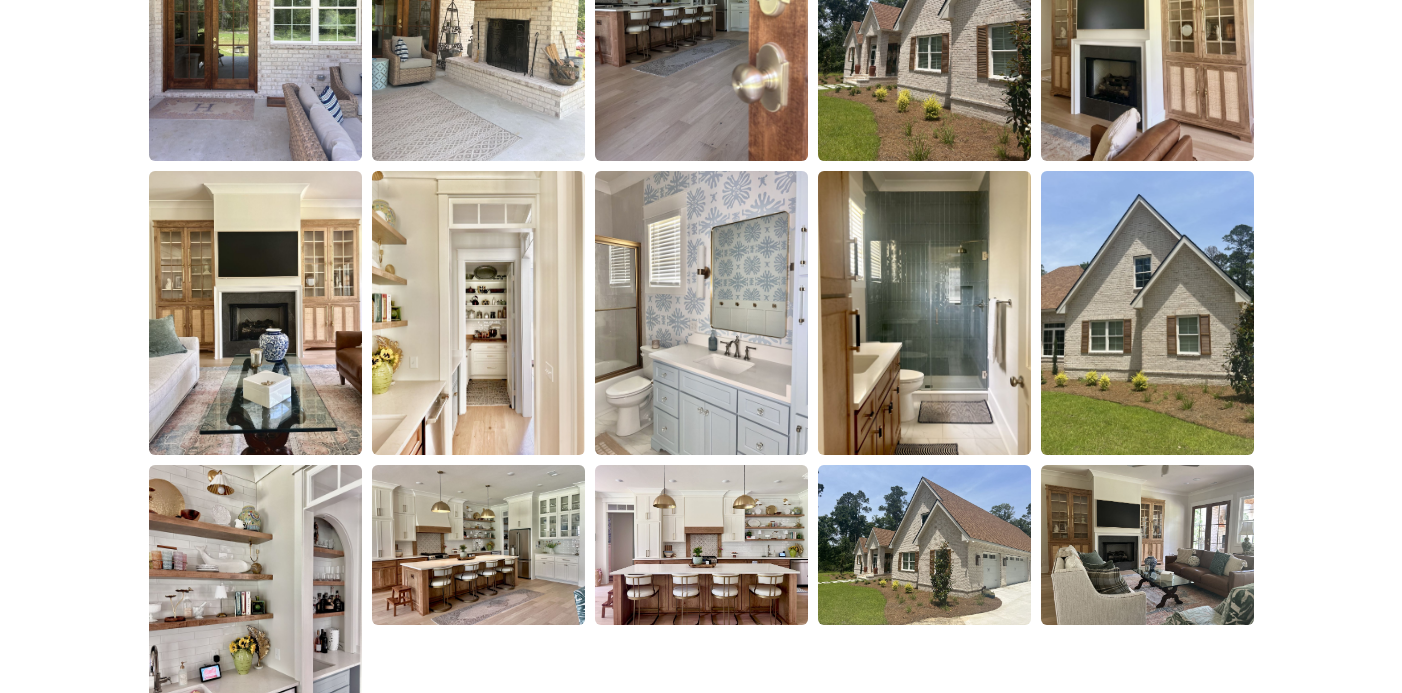 click at bounding box center (701, 313) 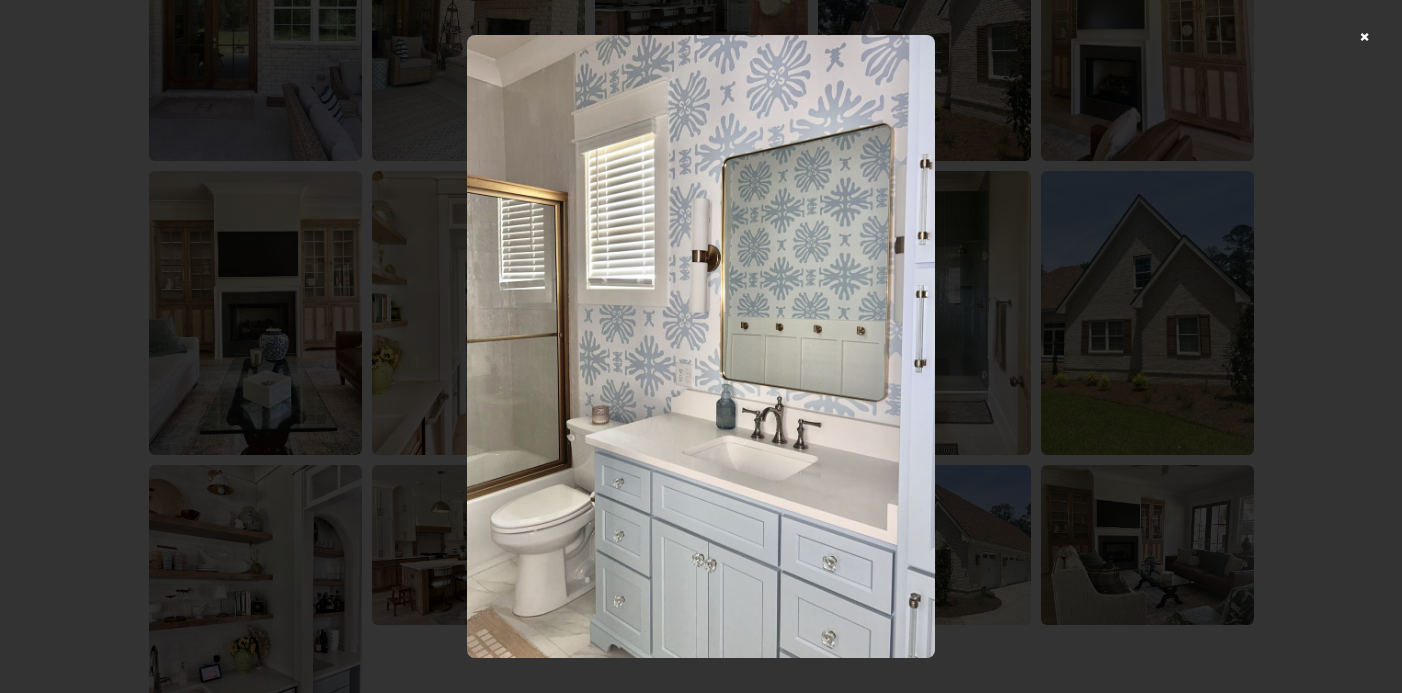 click at bounding box center [701, 346] 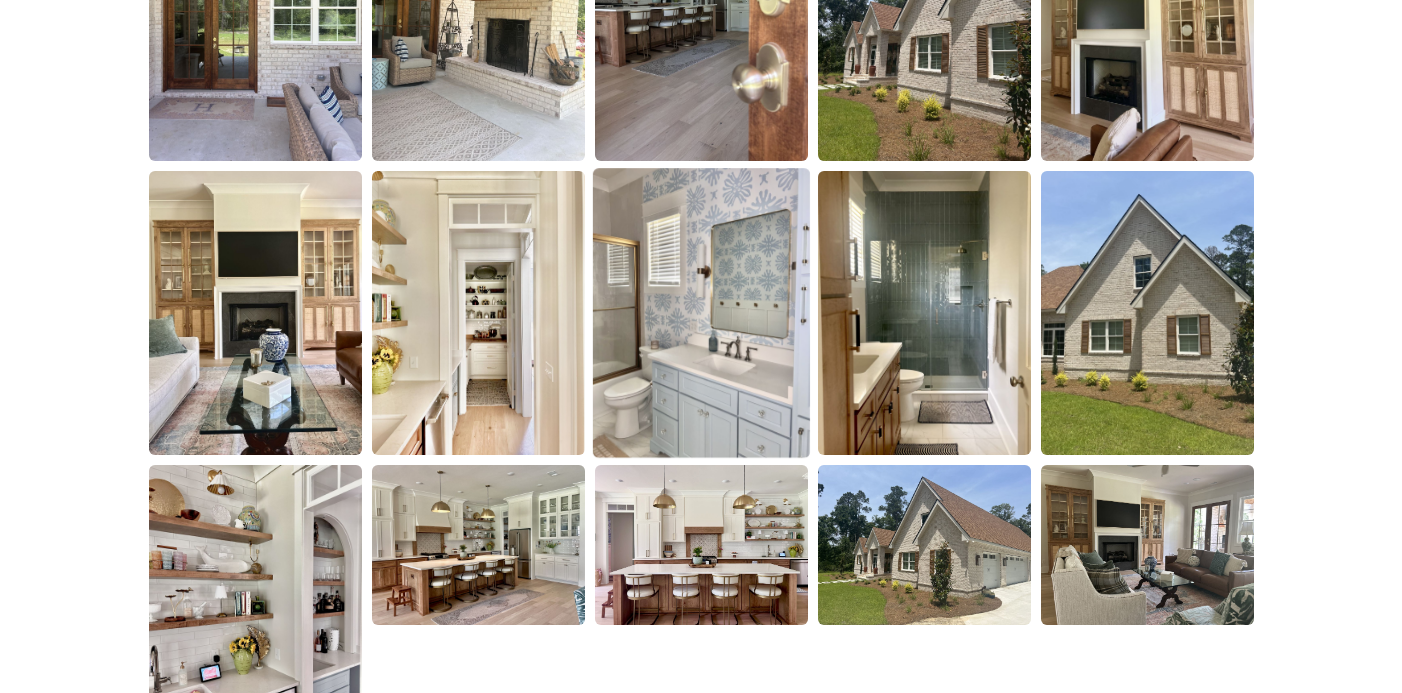click at bounding box center [700, 313] 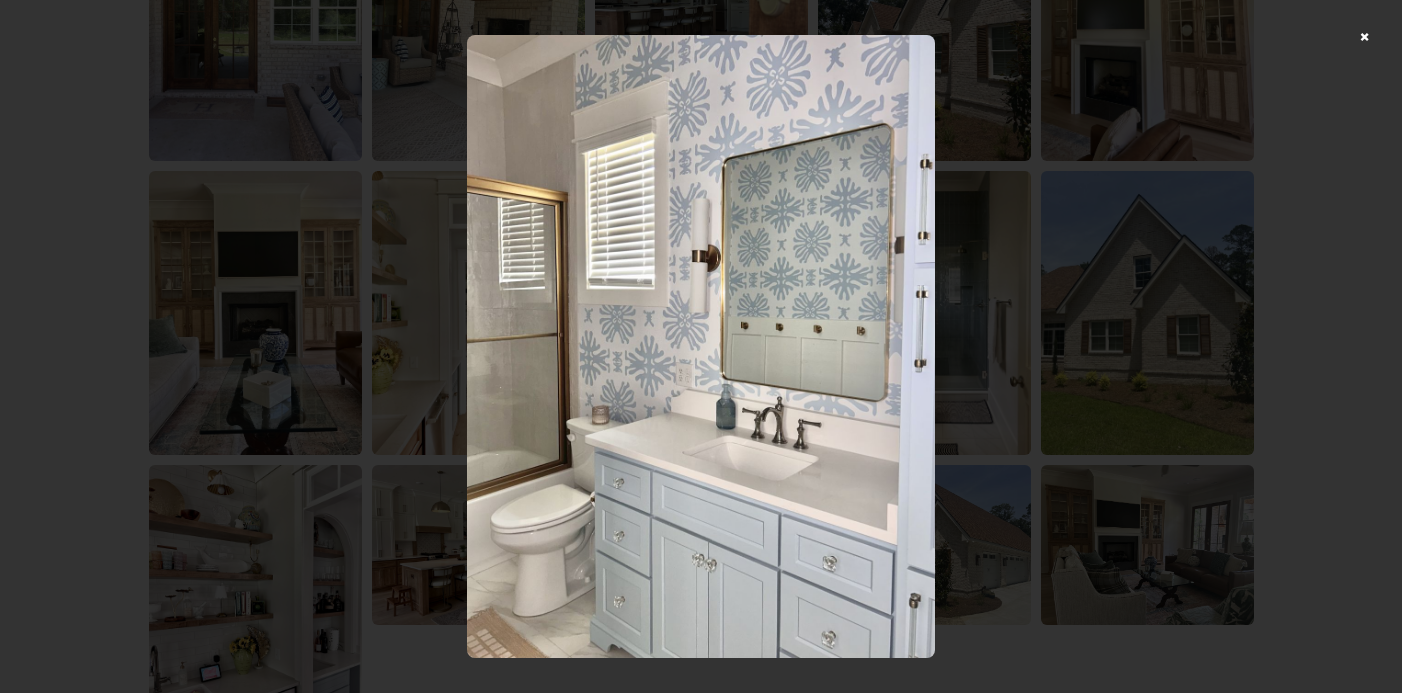 click at bounding box center [701, 346] 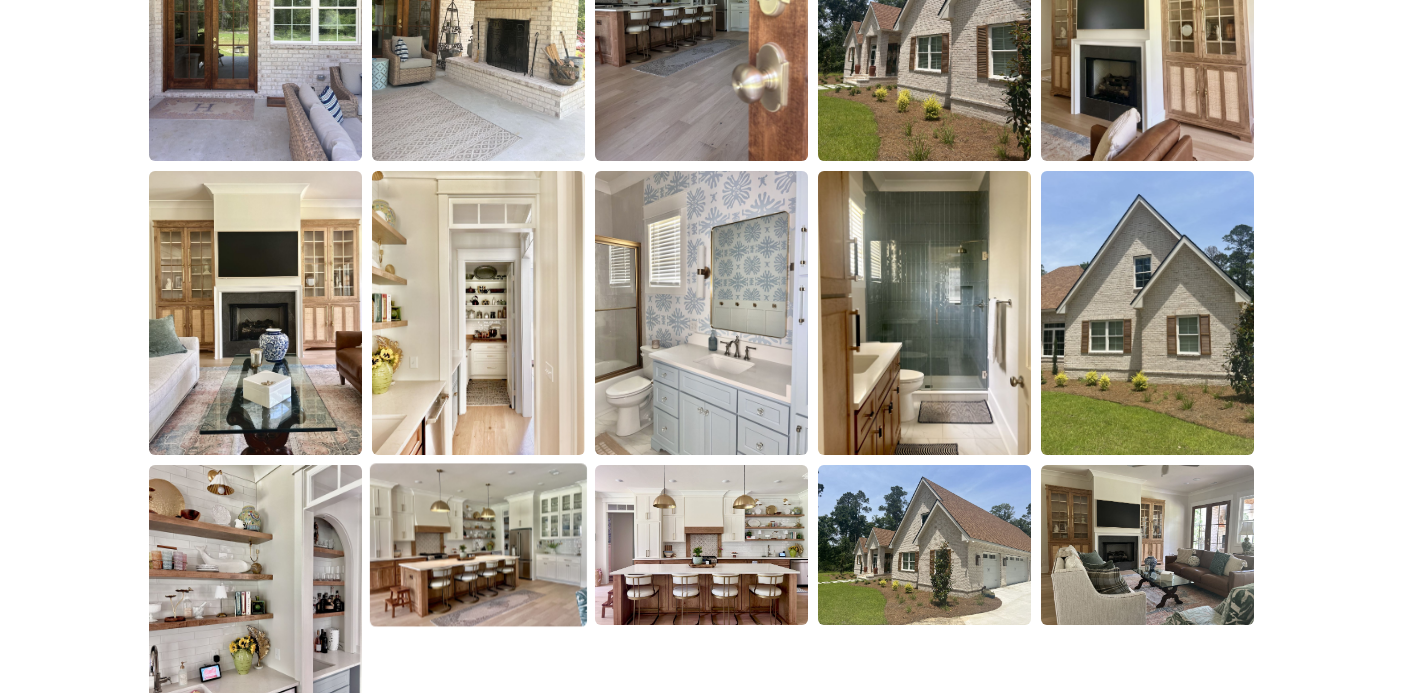 click at bounding box center [477, 545] 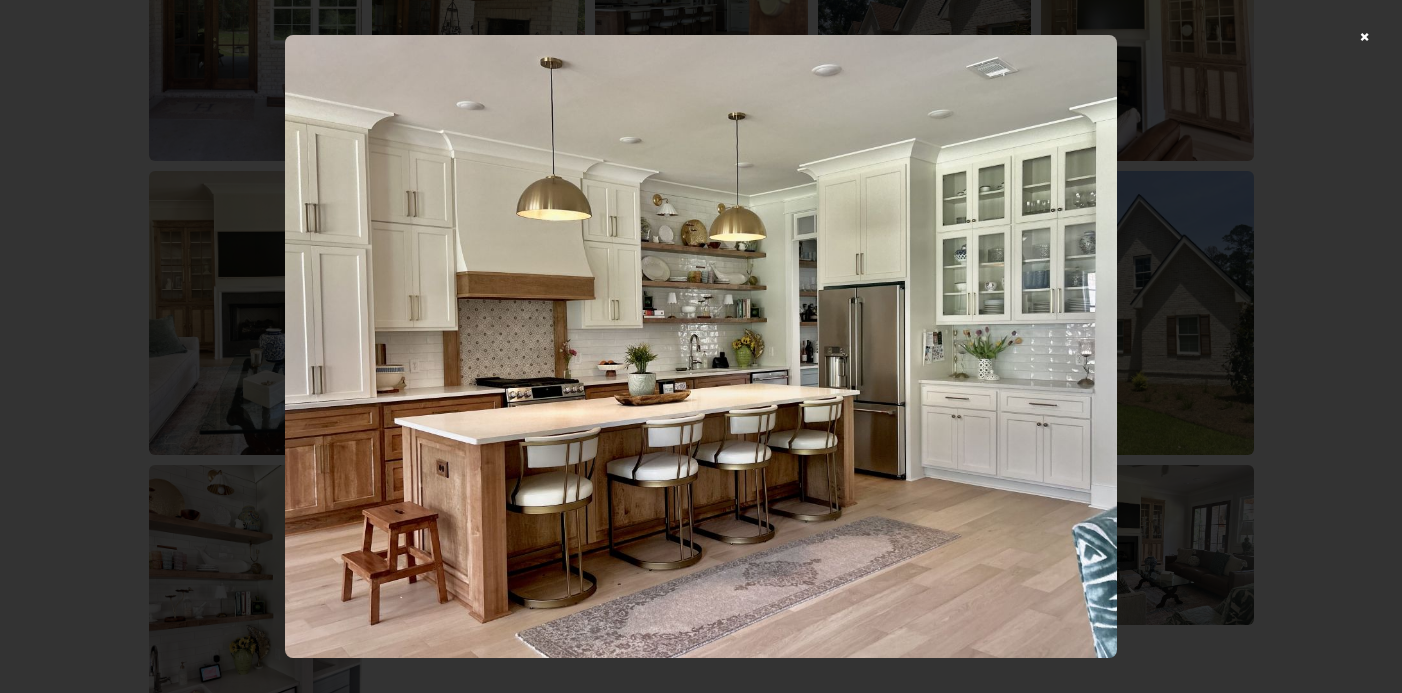 click at bounding box center [701, 346] 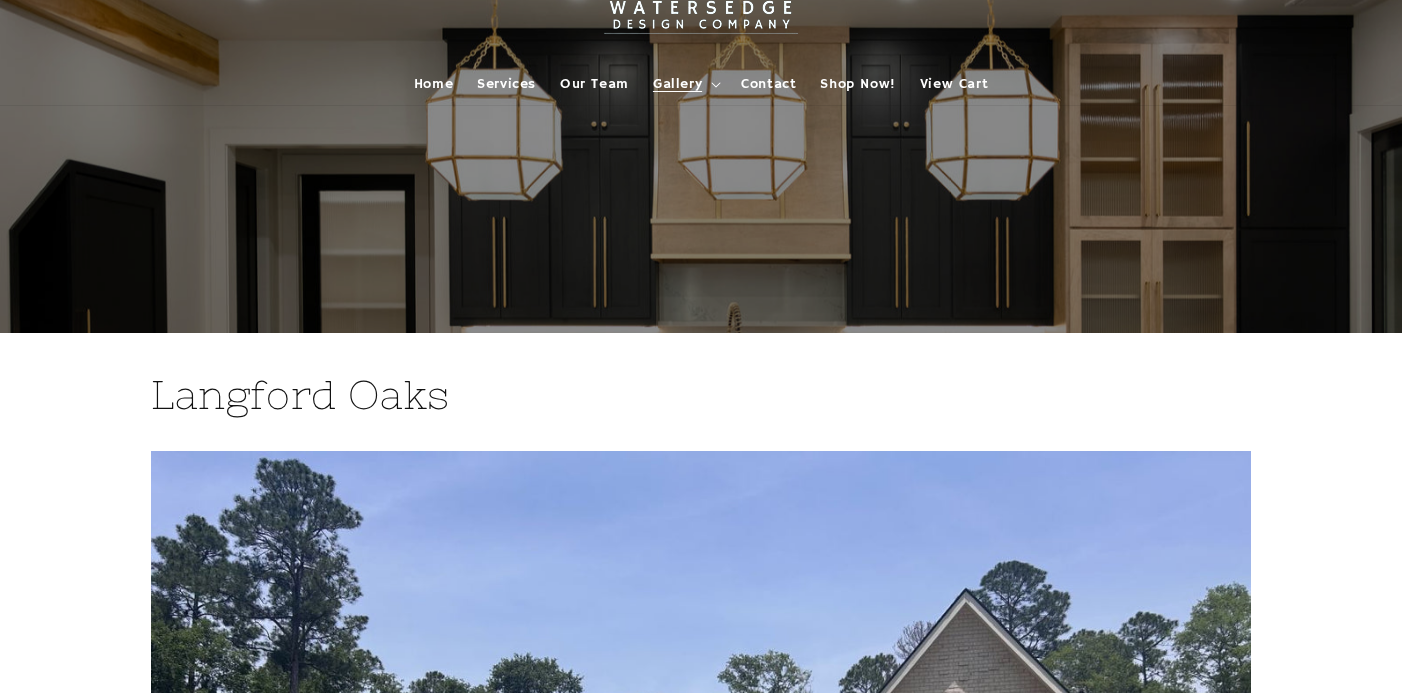 scroll, scrollTop: 0, scrollLeft: 0, axis: both 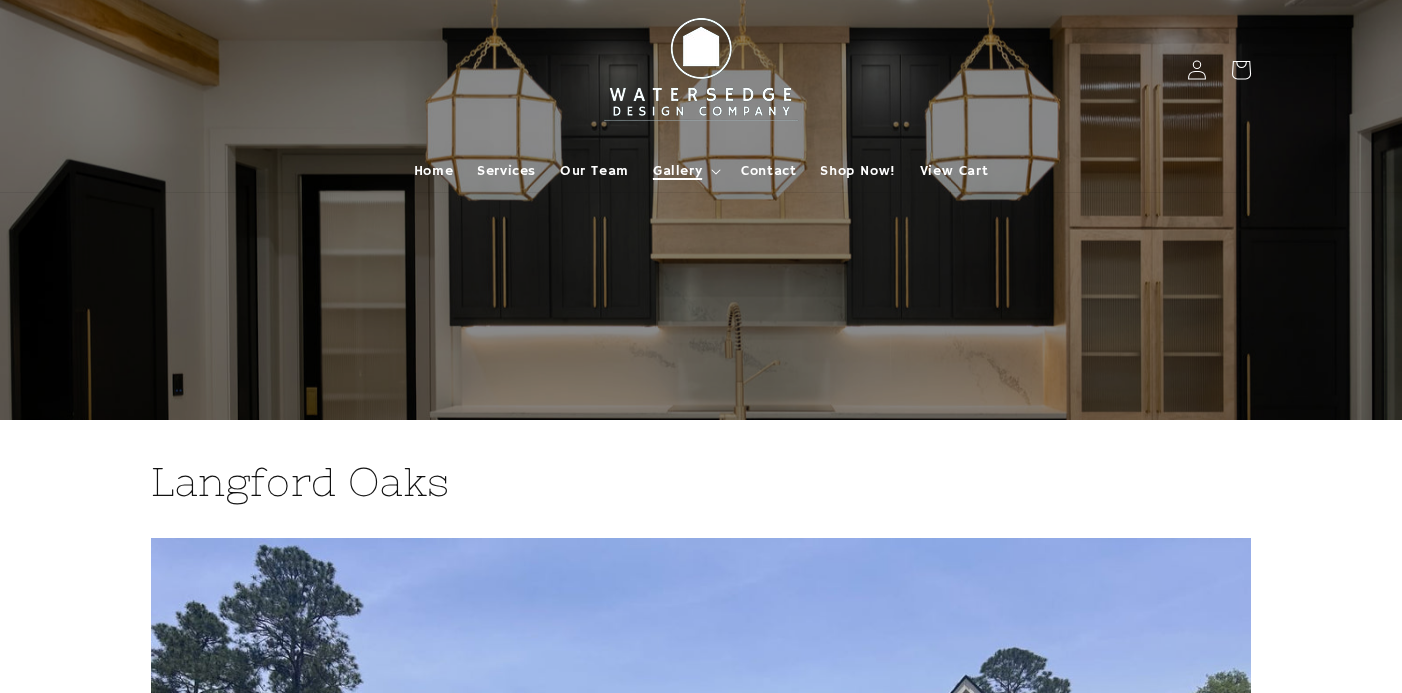 click on "Gallery" at bounding box center [677, 171] 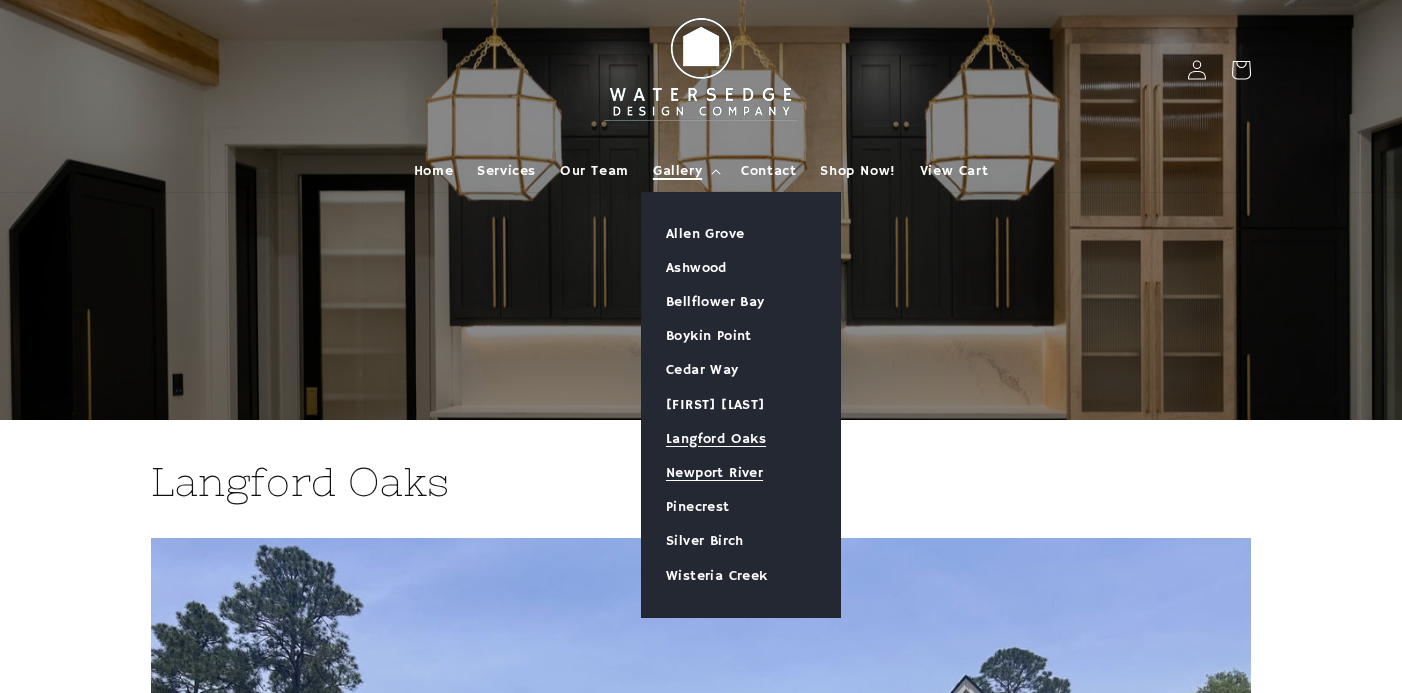 click on "Newport River" at bounding box center [741, 473] 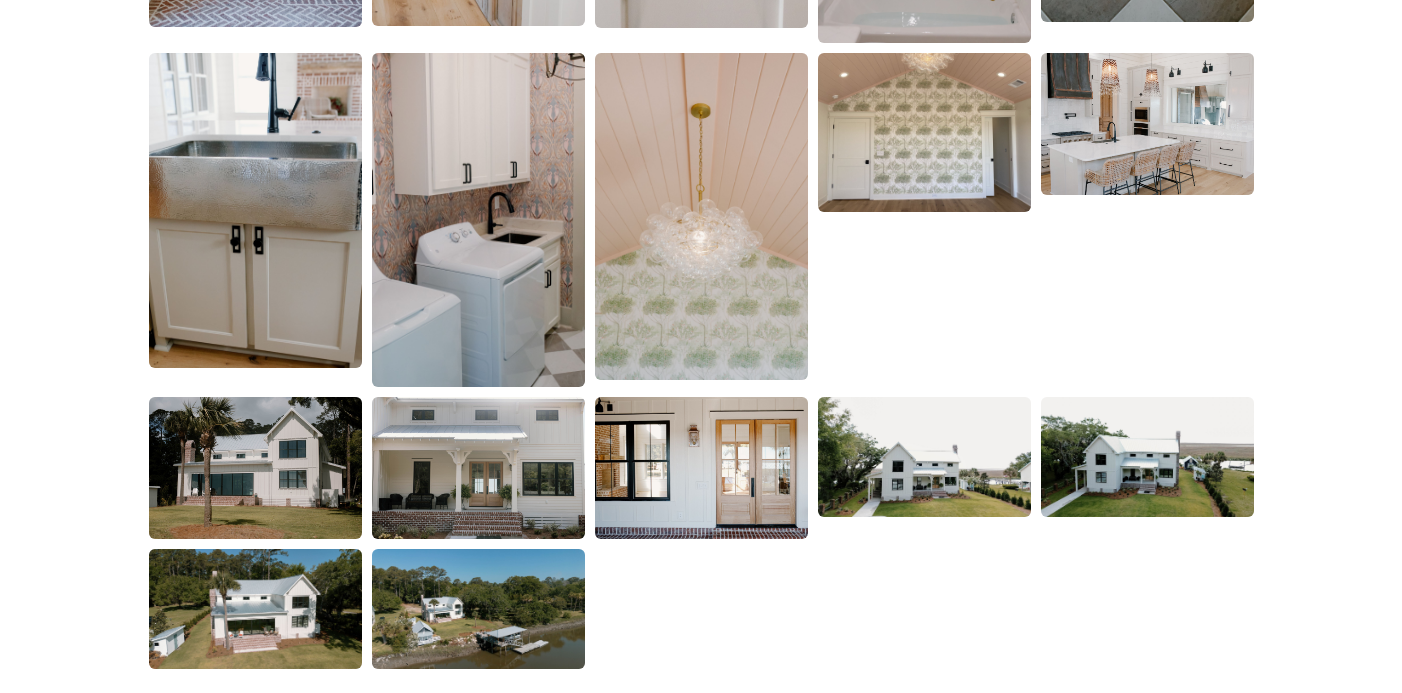 scroll, scrollTop: 3675, scrollLeft: 0, axis: vertical 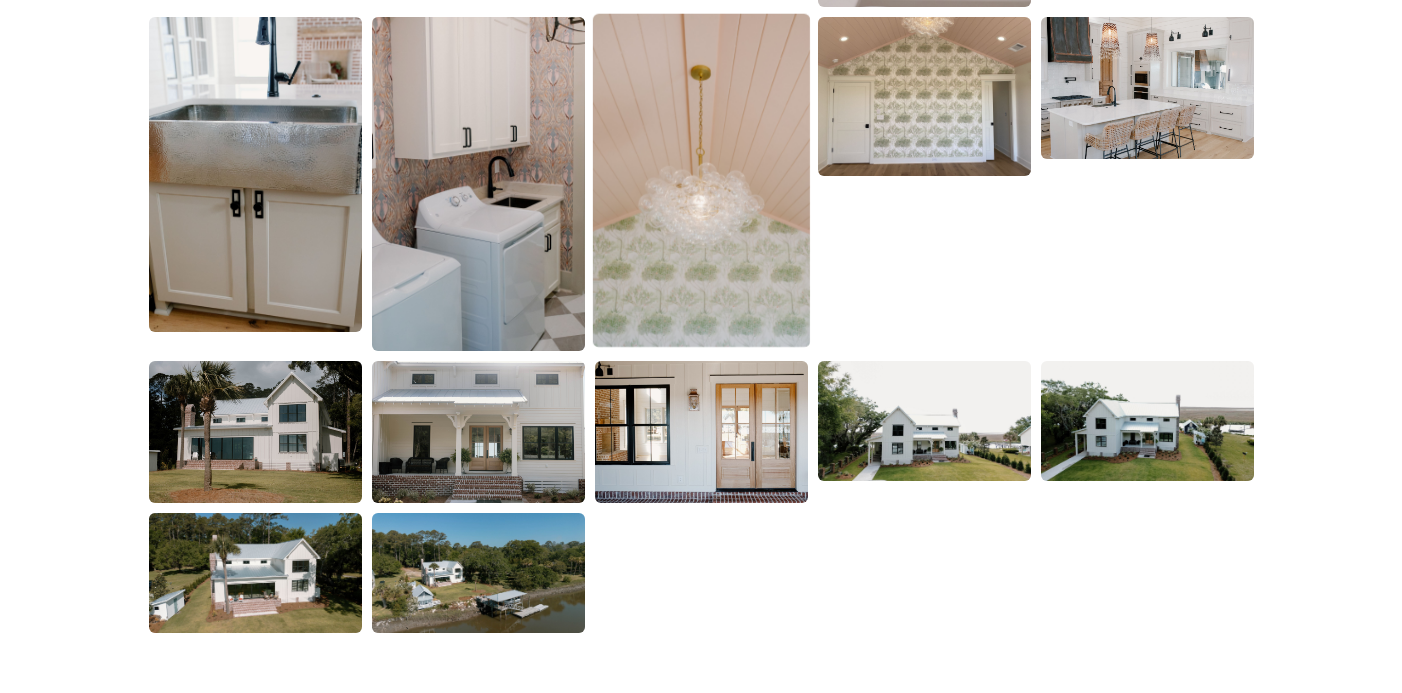 click at bounding box center (700, 179) 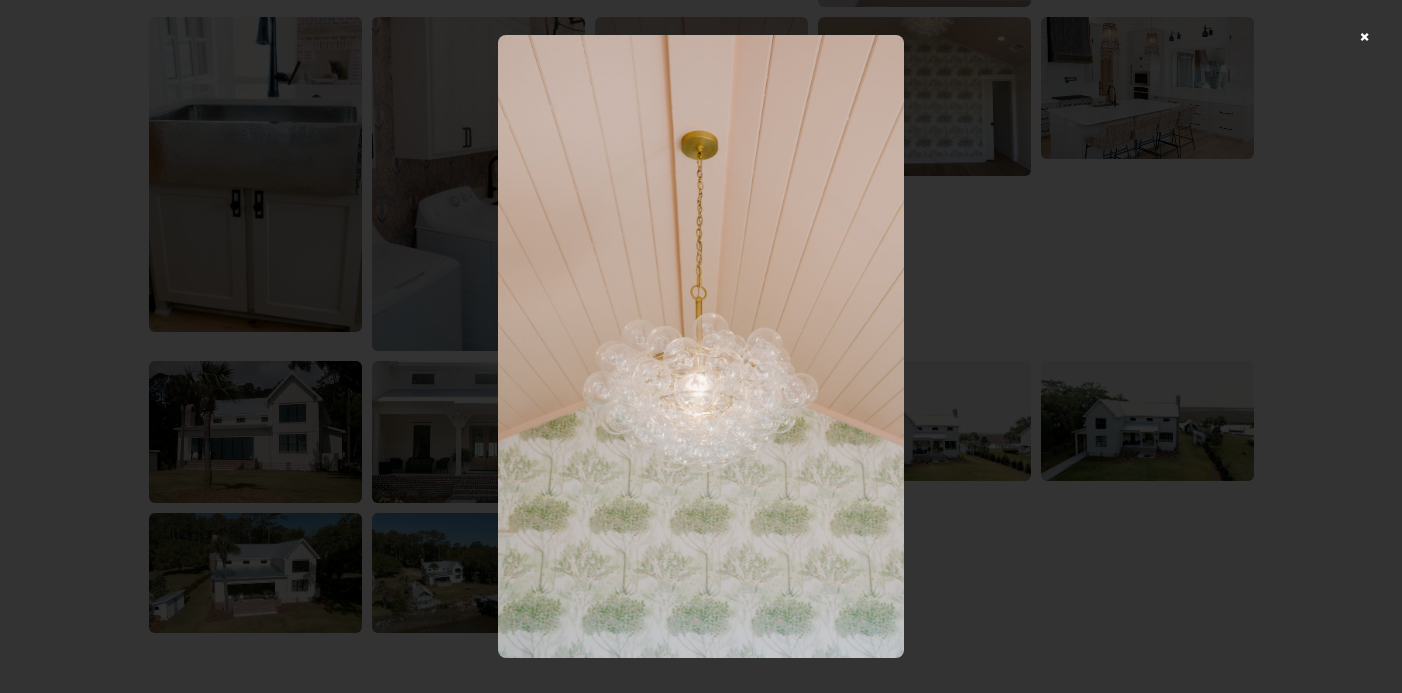 click at bounding box center [701, 346] 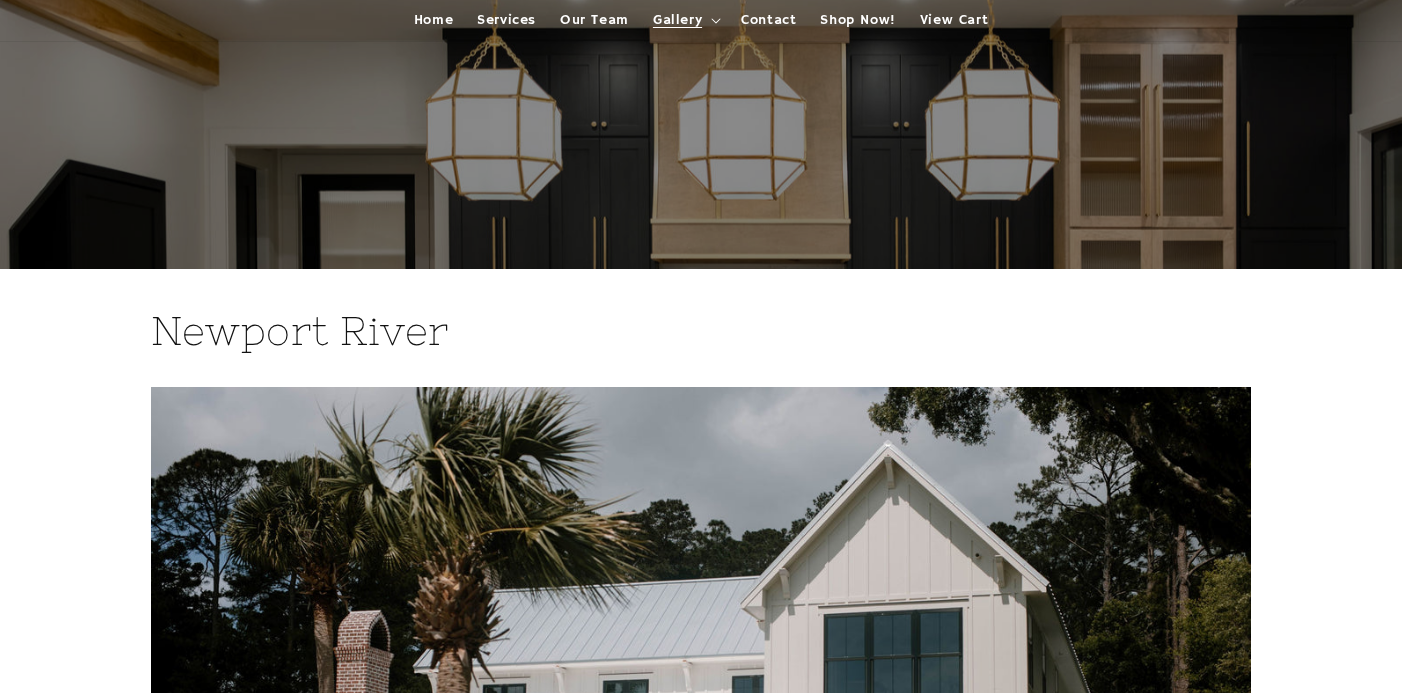 scroll, scrollTop: 0, scrollLeft: 0, axis: both 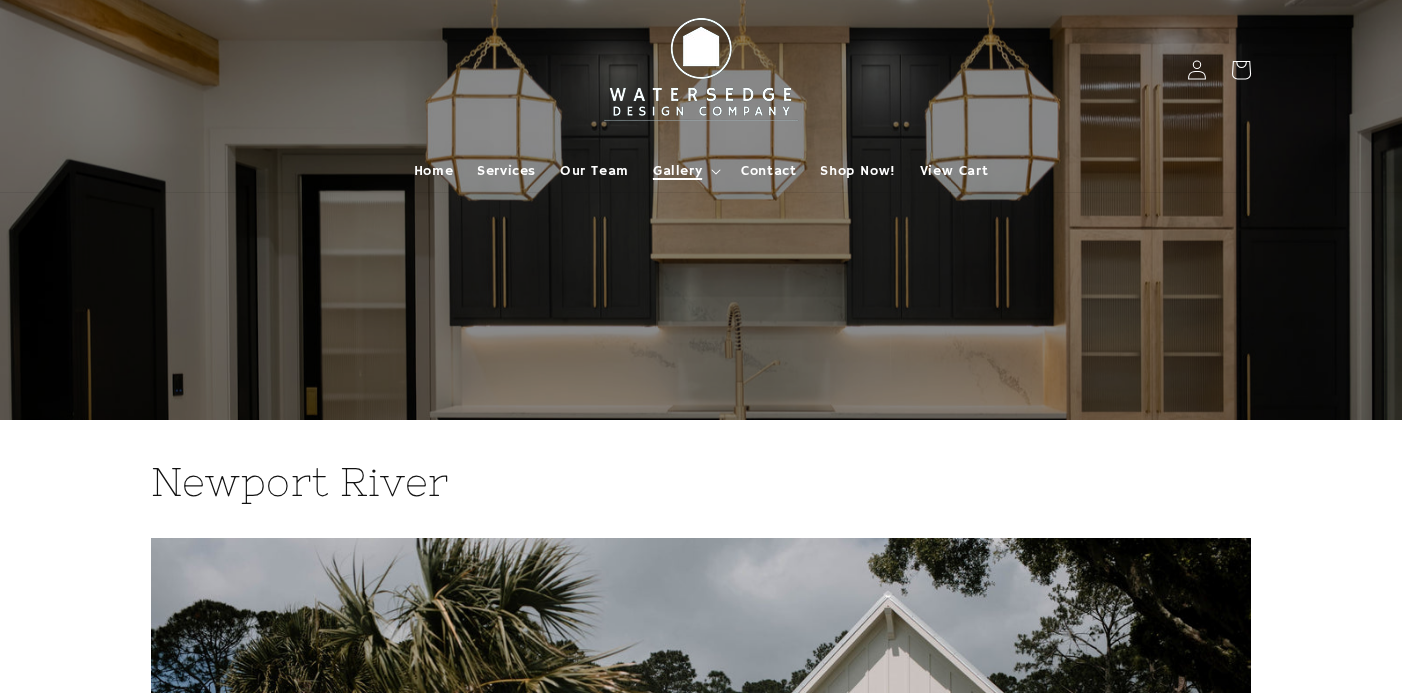 click on "Gallery" at bounding box center (677, 171) 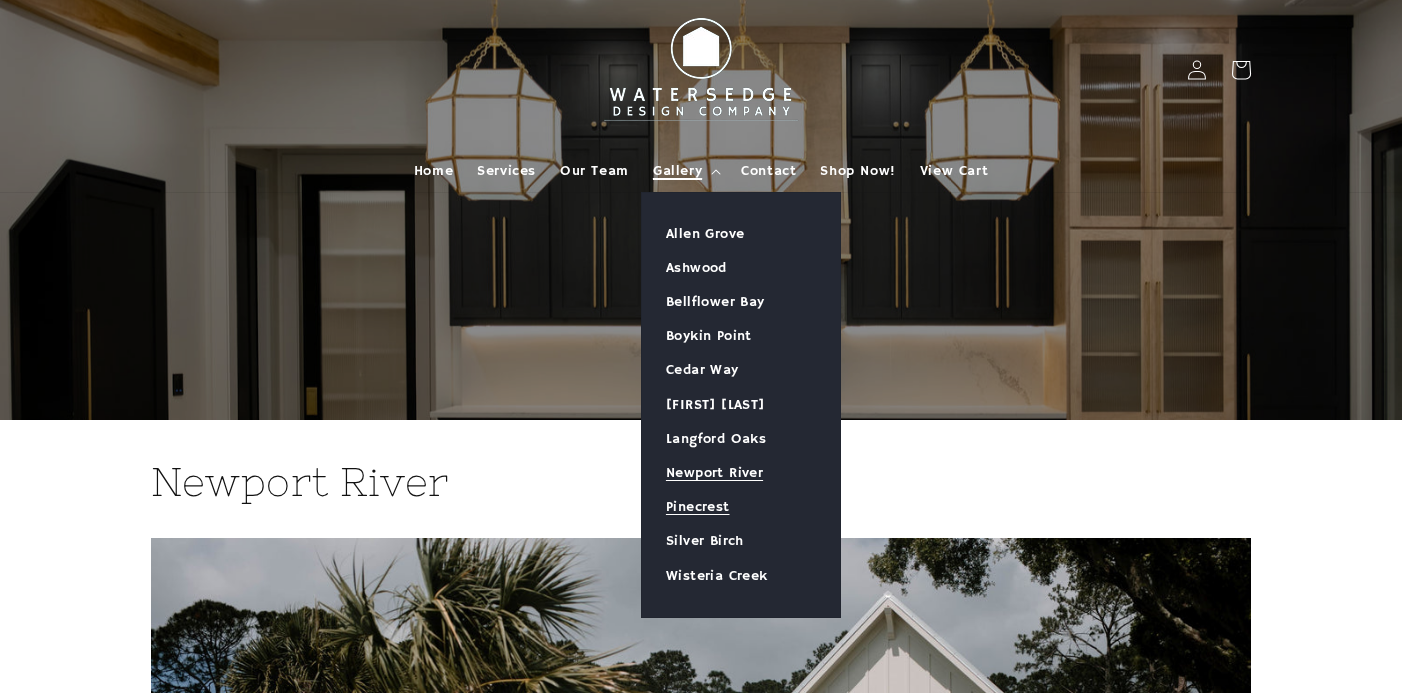 click on "Pinecrest" at bounding box center (741, 507) 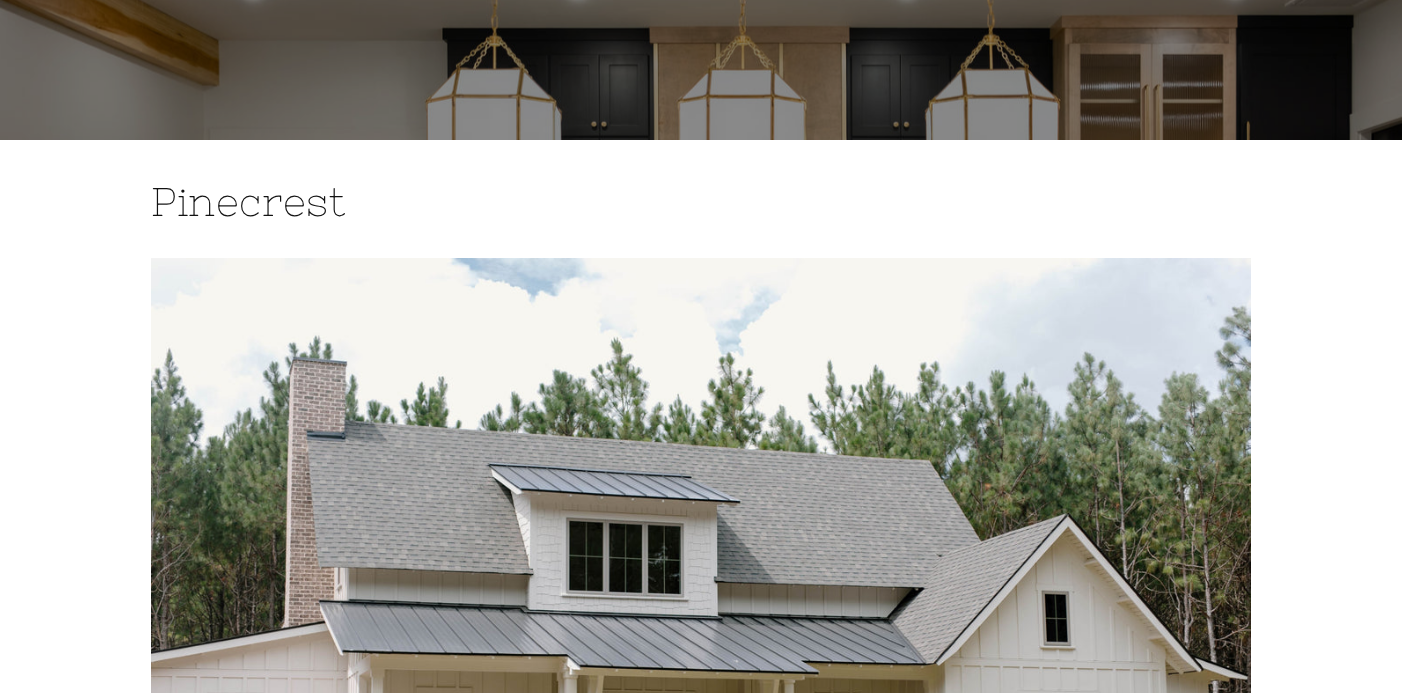 scroll, scrollTop: 0, scrollLeft: 0, axis: both 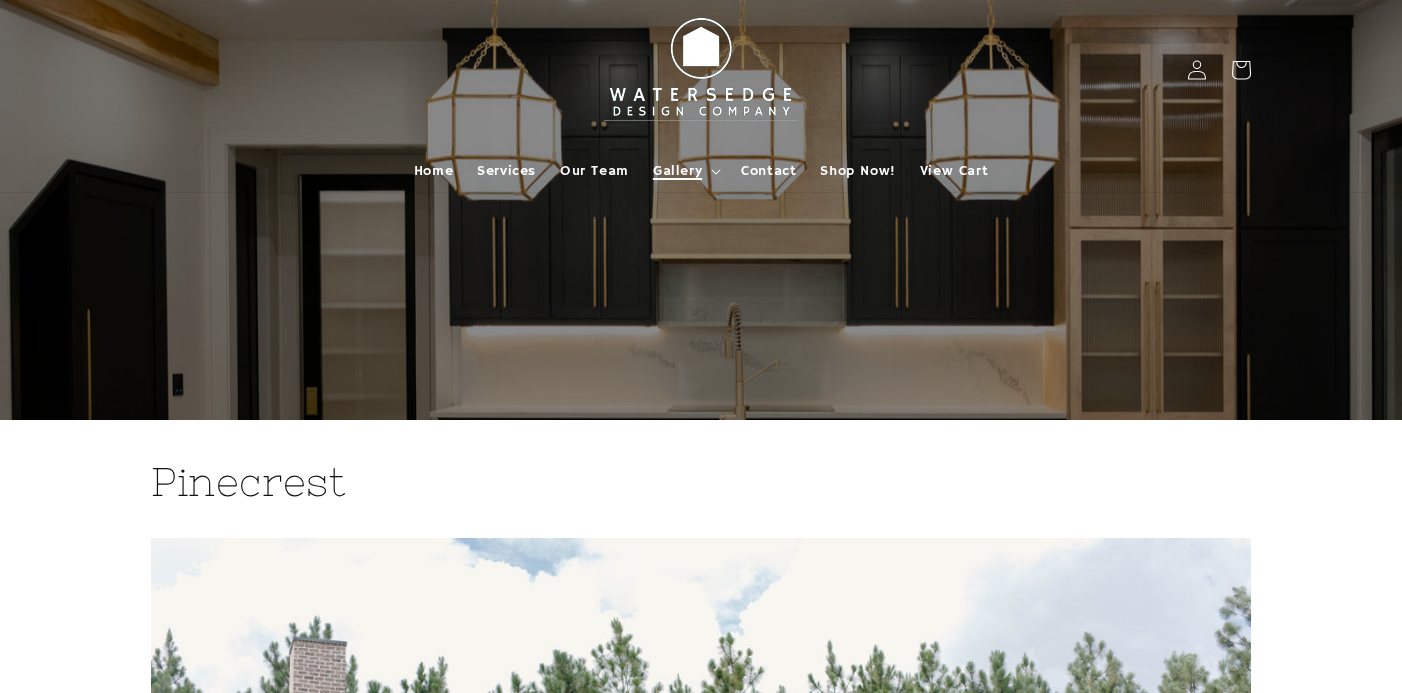 click on "Gallery" at bounding box center [685, 171] 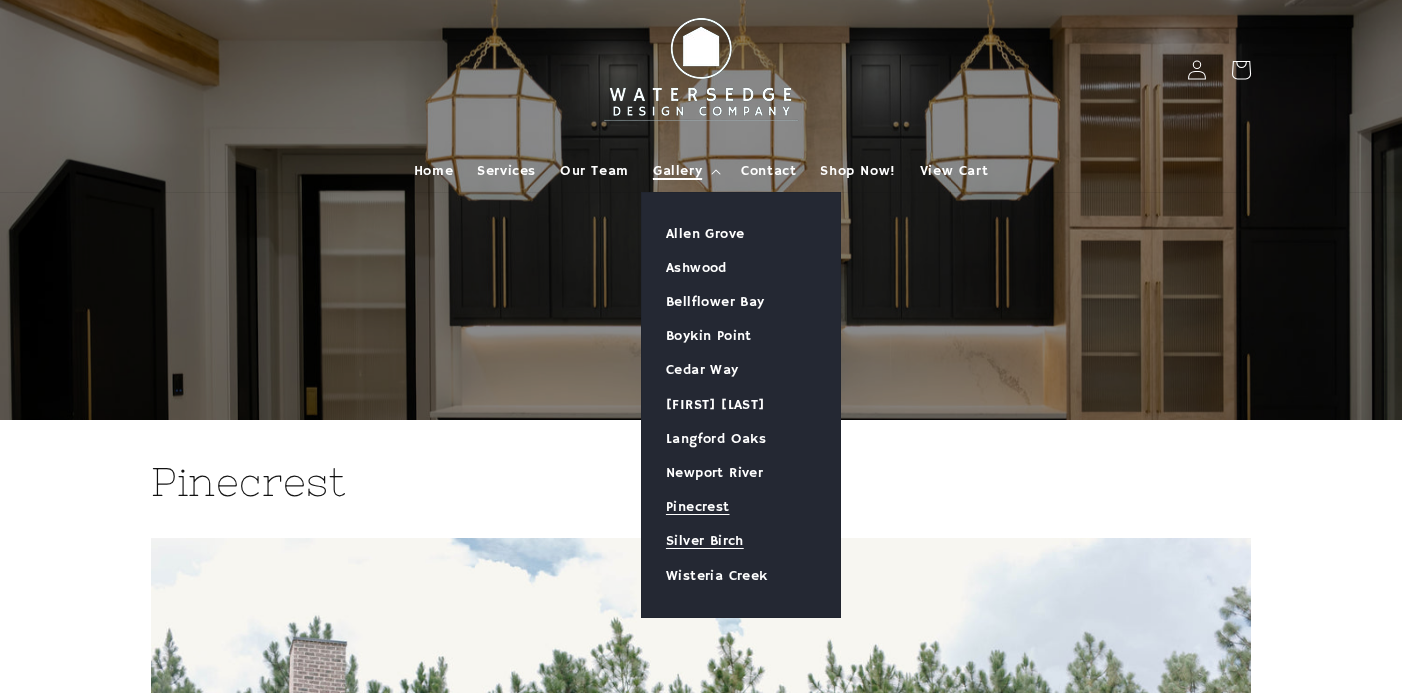 click on "Silver Birch" at bounding box center [741, 541] 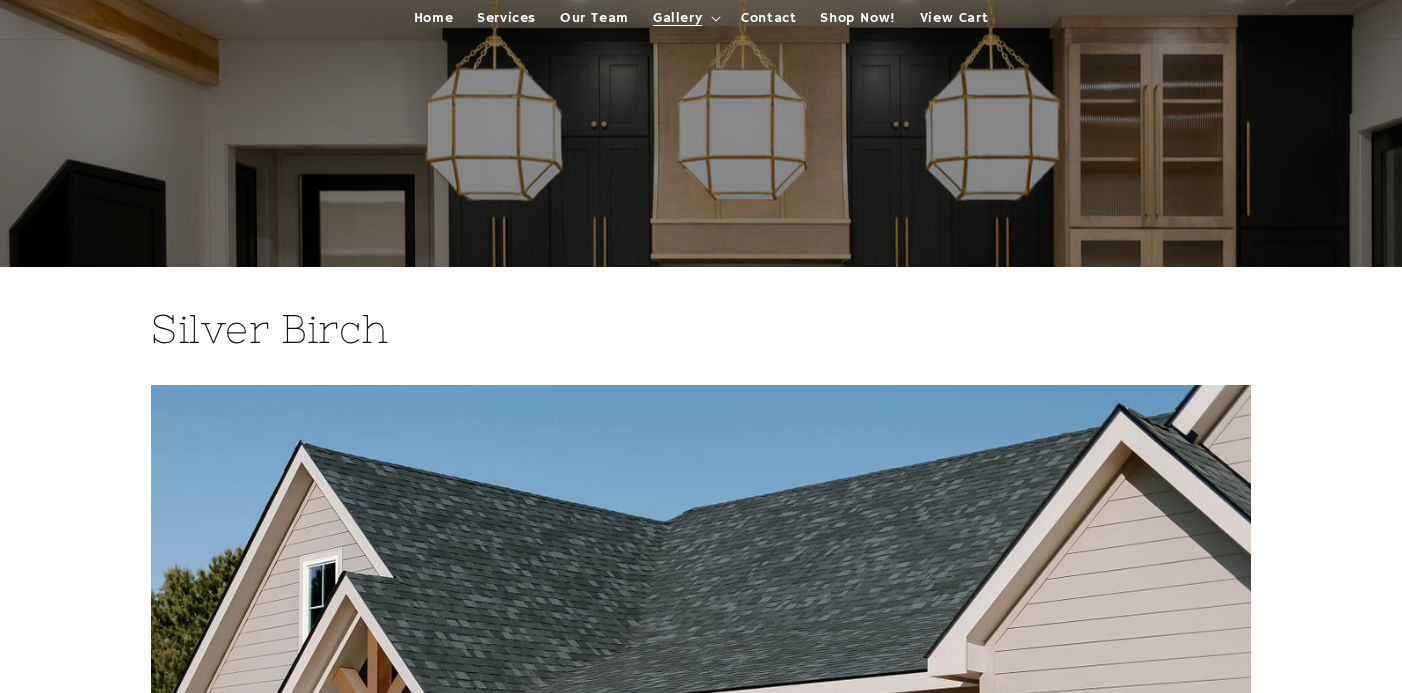 scroll, scrollTop: 0, scrollLeft: 0, axis: both 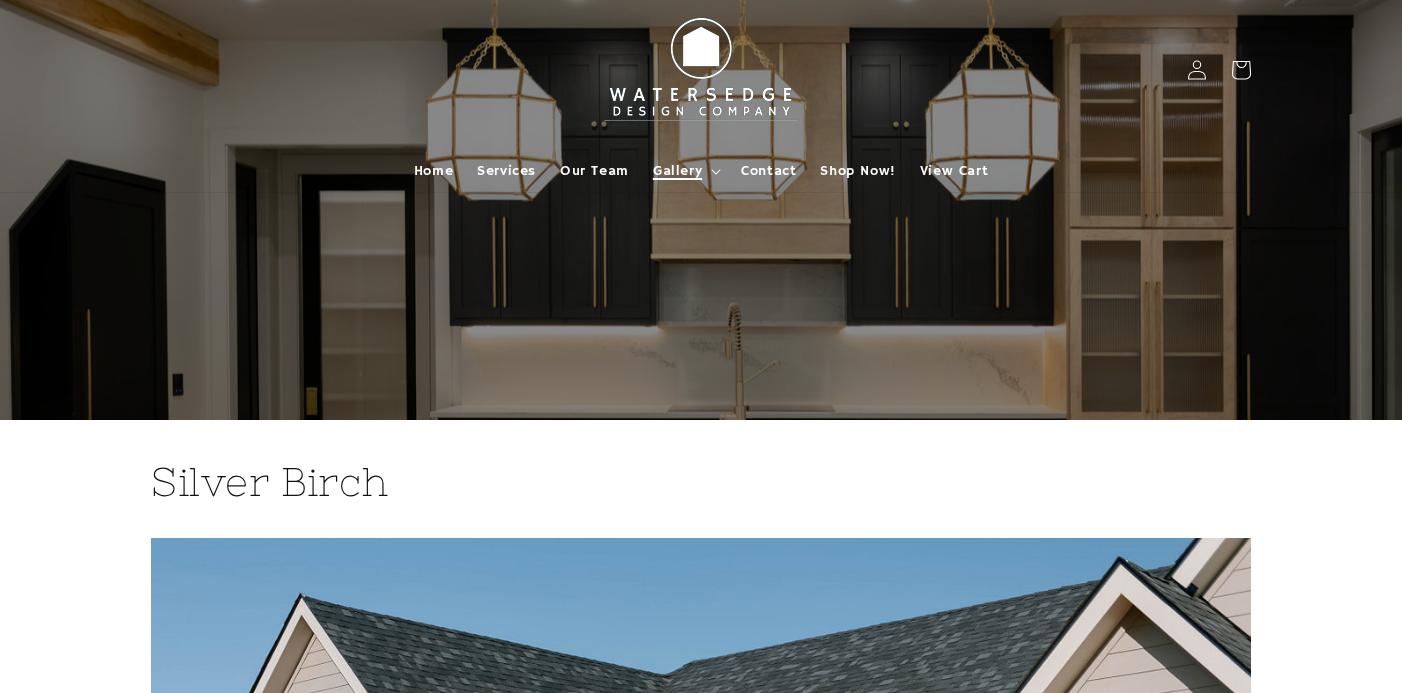 click on "Gallery" at bounding box center (685, 171) 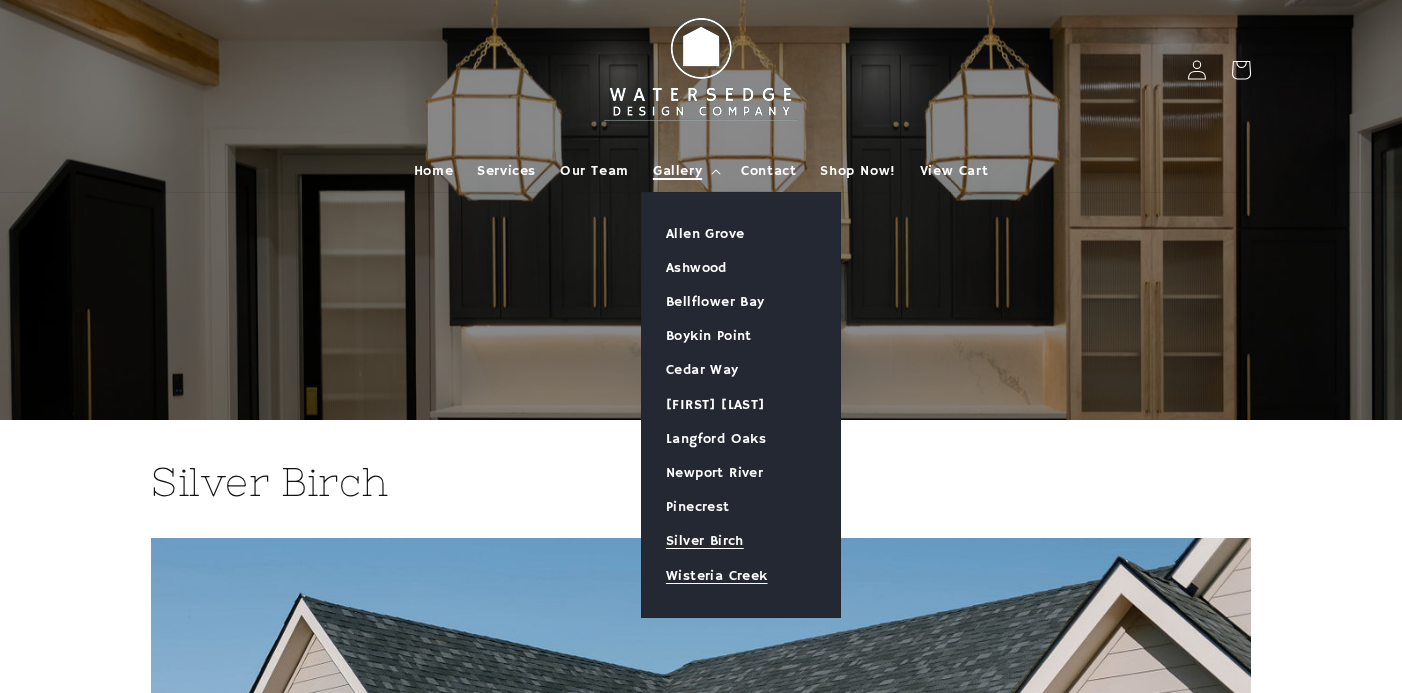 click on "Wisteria Creek" at bounding box center (741, 576) 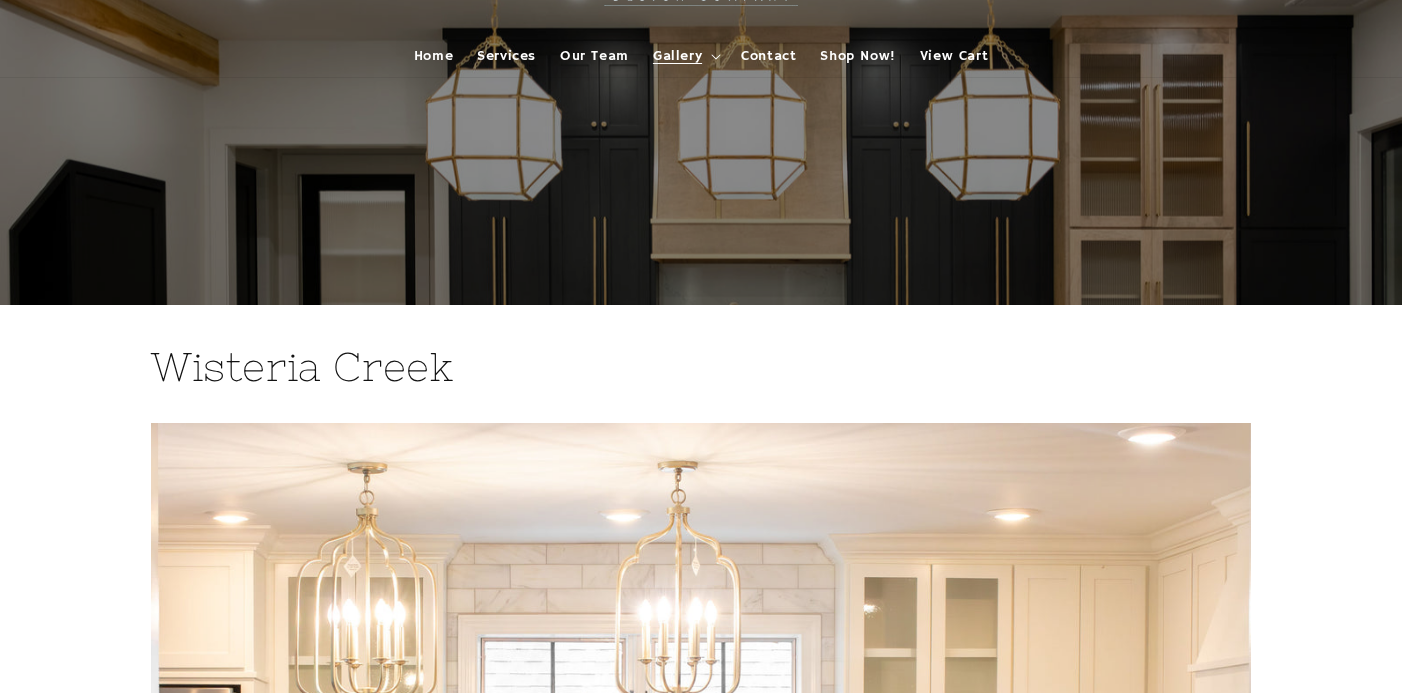 scroll, scrollTop: 0, scrollLeft: 0, axis: both 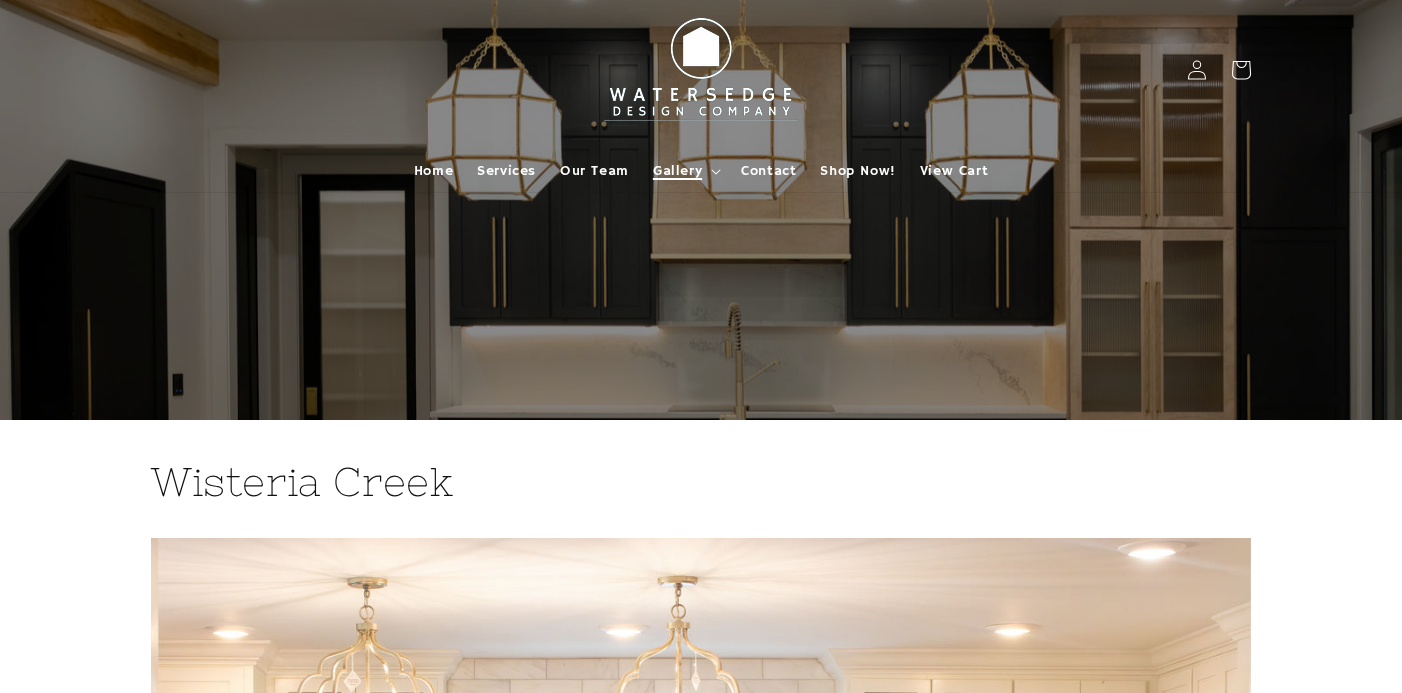 click on "Gallery" at bounding box center [677, 171] 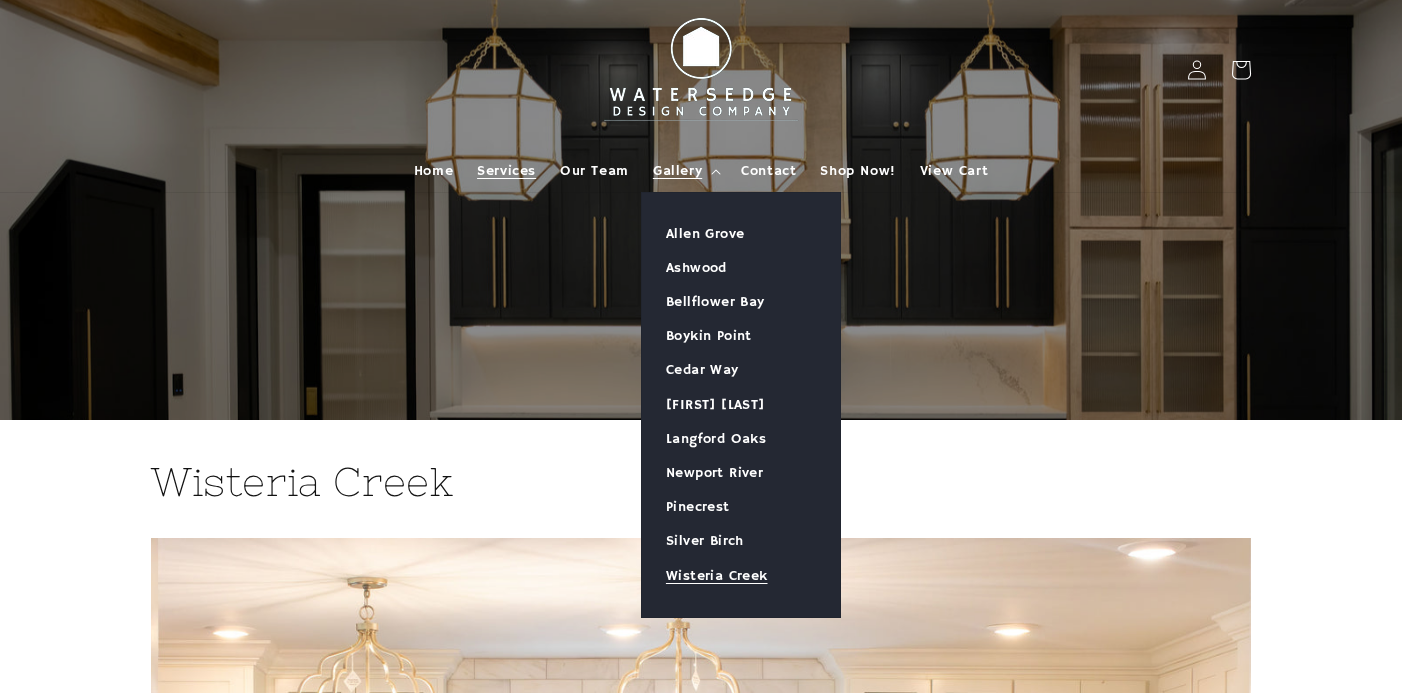 click on "Services" at bounding box center [506, 171] 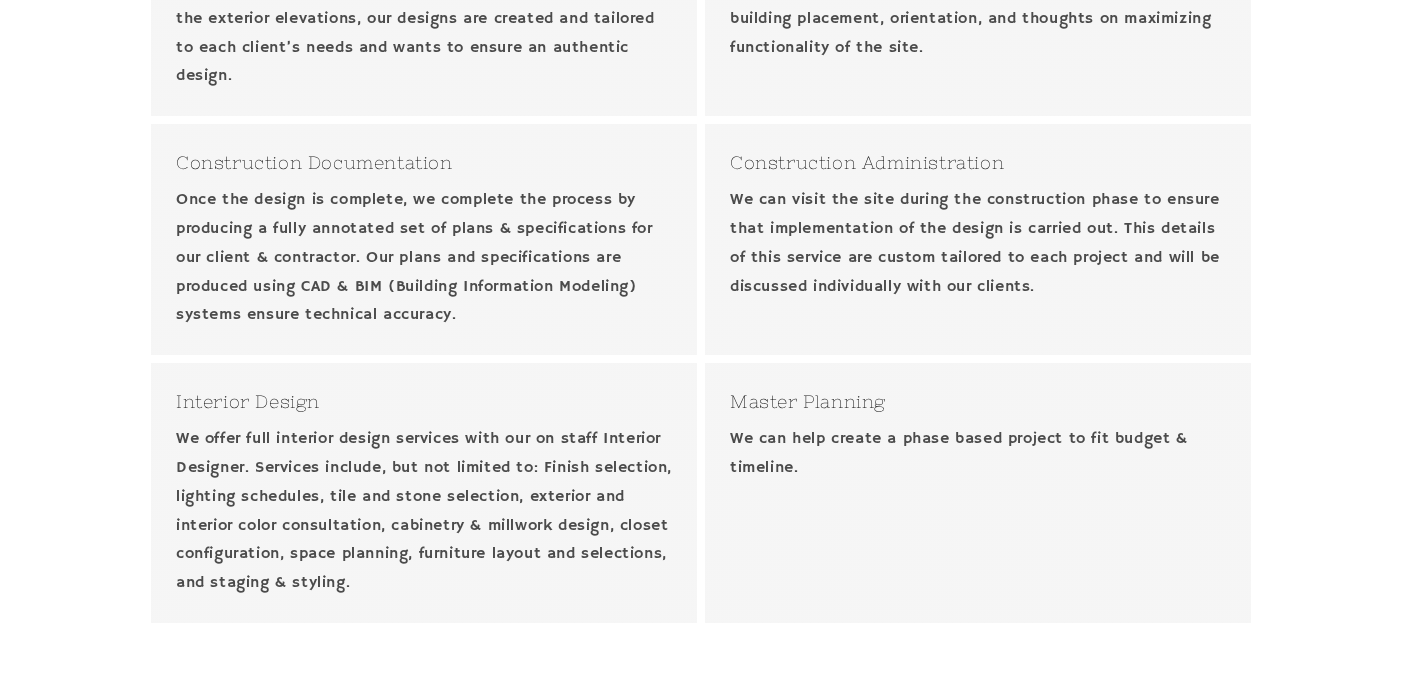 scroll, scrollTop: 893, scrollLeft: 0, axis: vertical 